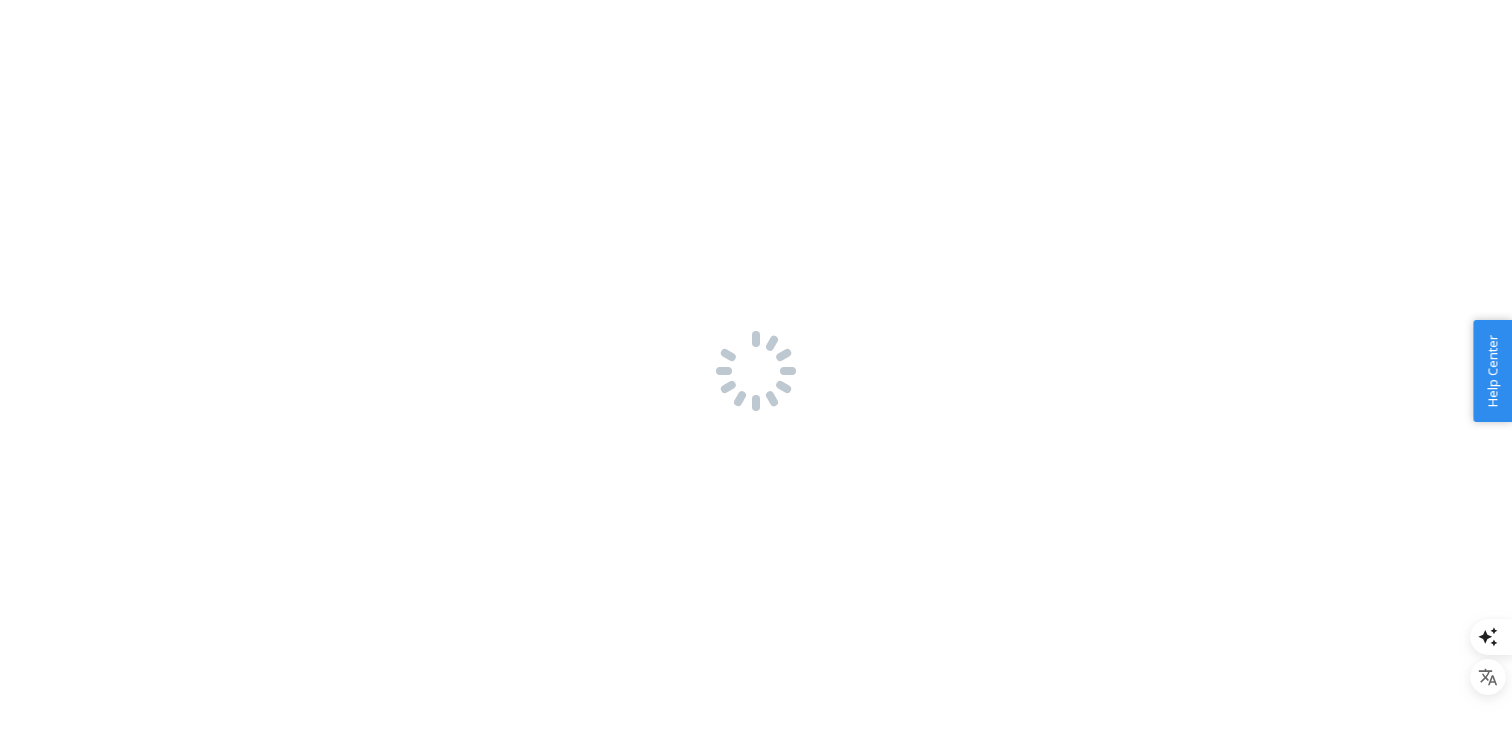 scroll, scrollTop: 0, scrollLeft: 0, axis: both 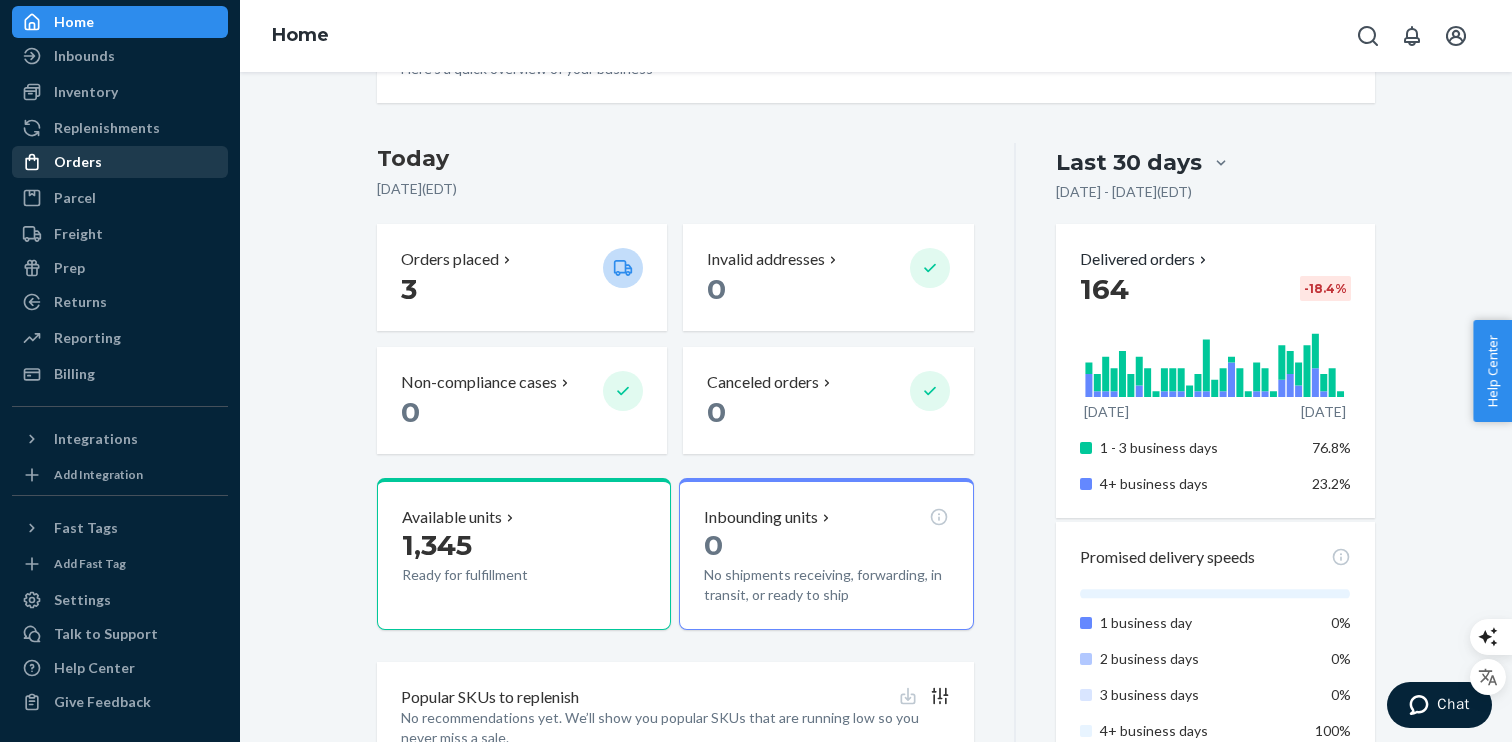 click on "Orders" at bounding box center (120, 162) 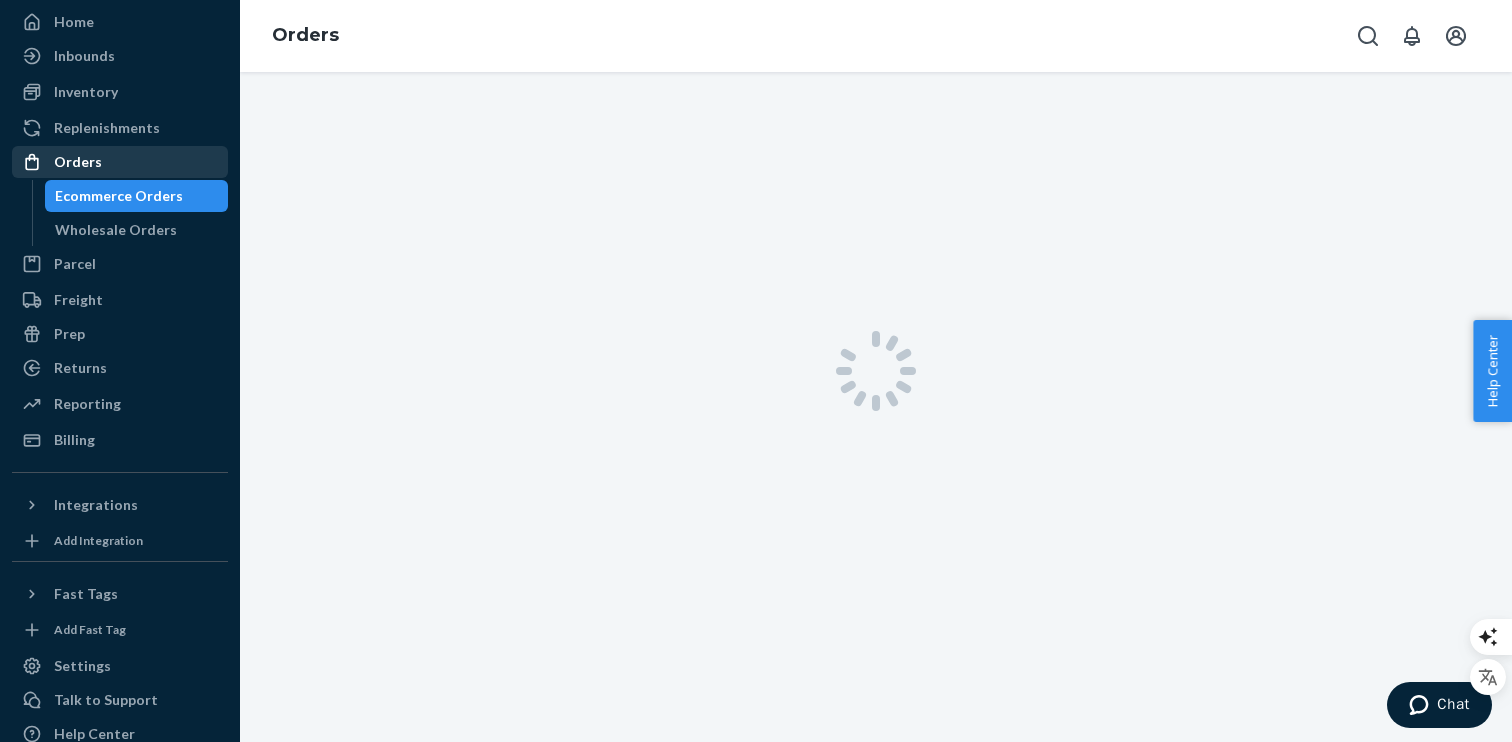 scroll, scrollTop: 0, scrollLeft: 0, axis: both 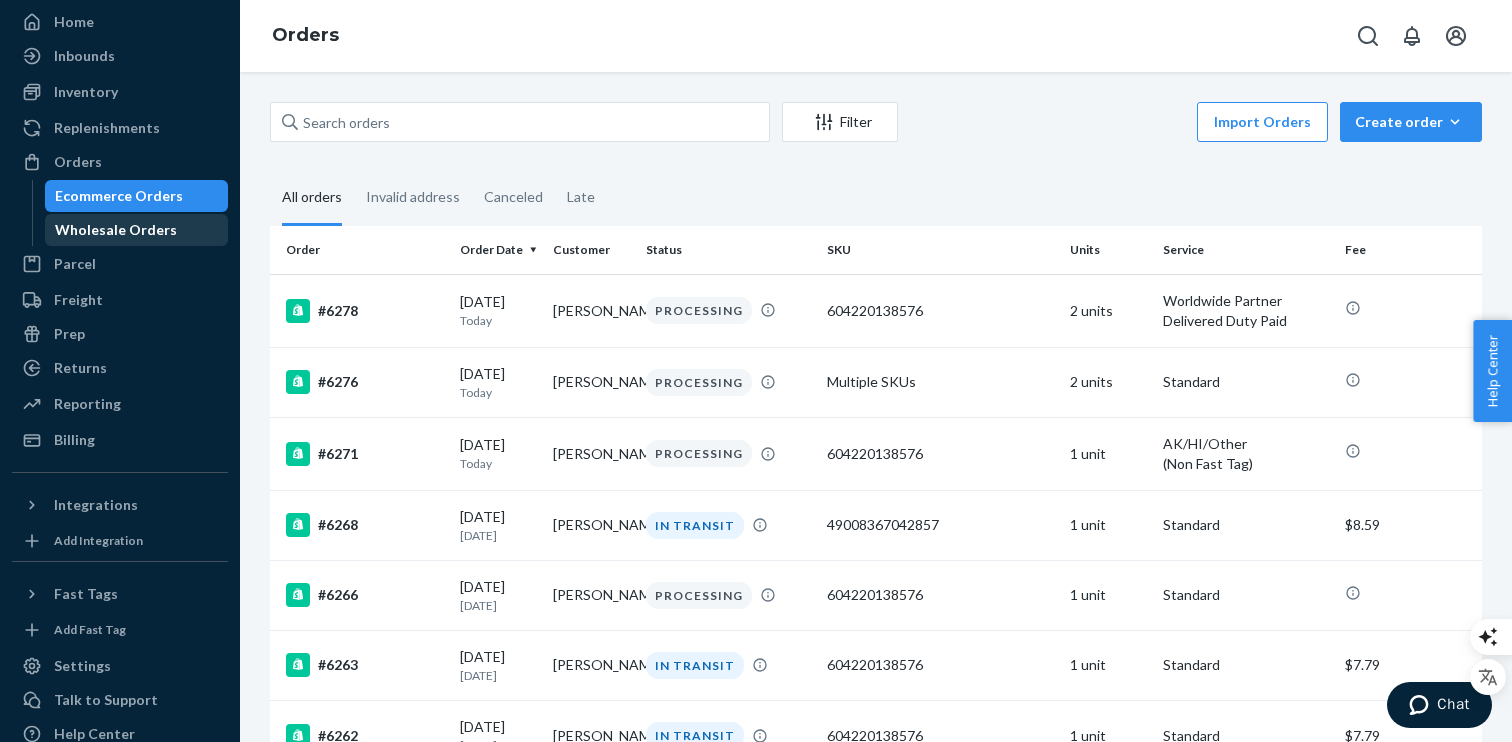 click on "Wholesale Orders" at bounding box center [116, 230] 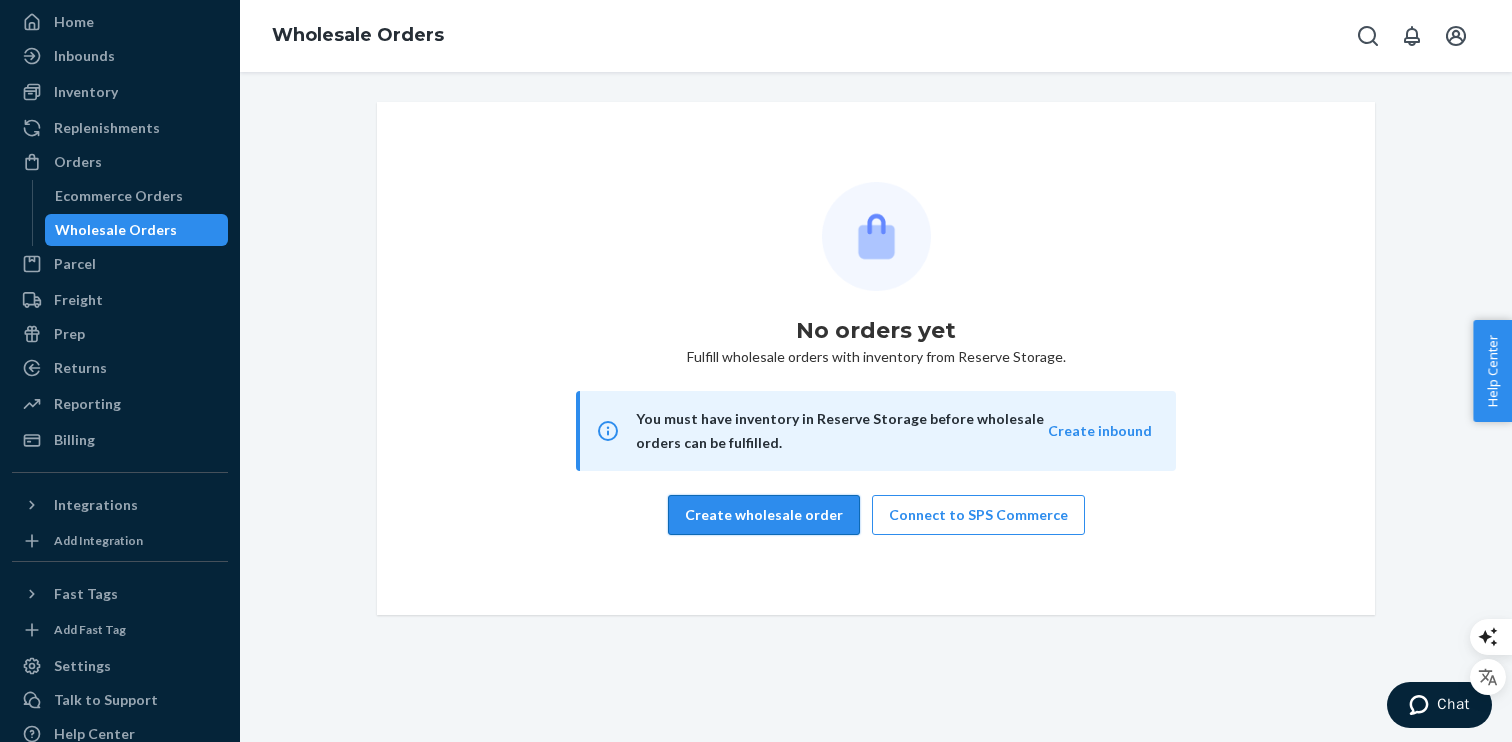 click on "Create wholesale order" at bounding box center (764, 515) 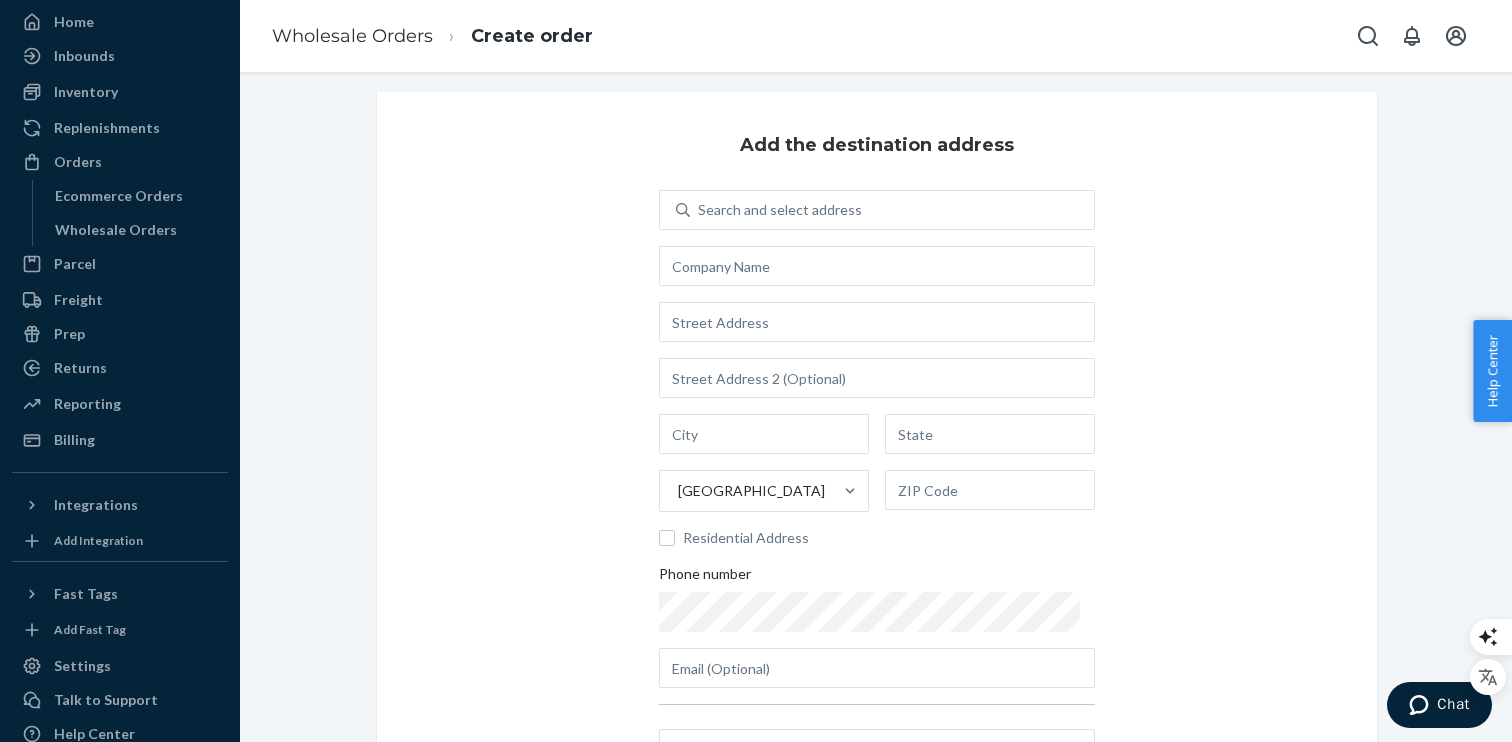 scroll, scrollTop: 8, scrollLeft: 0, axis: vertical 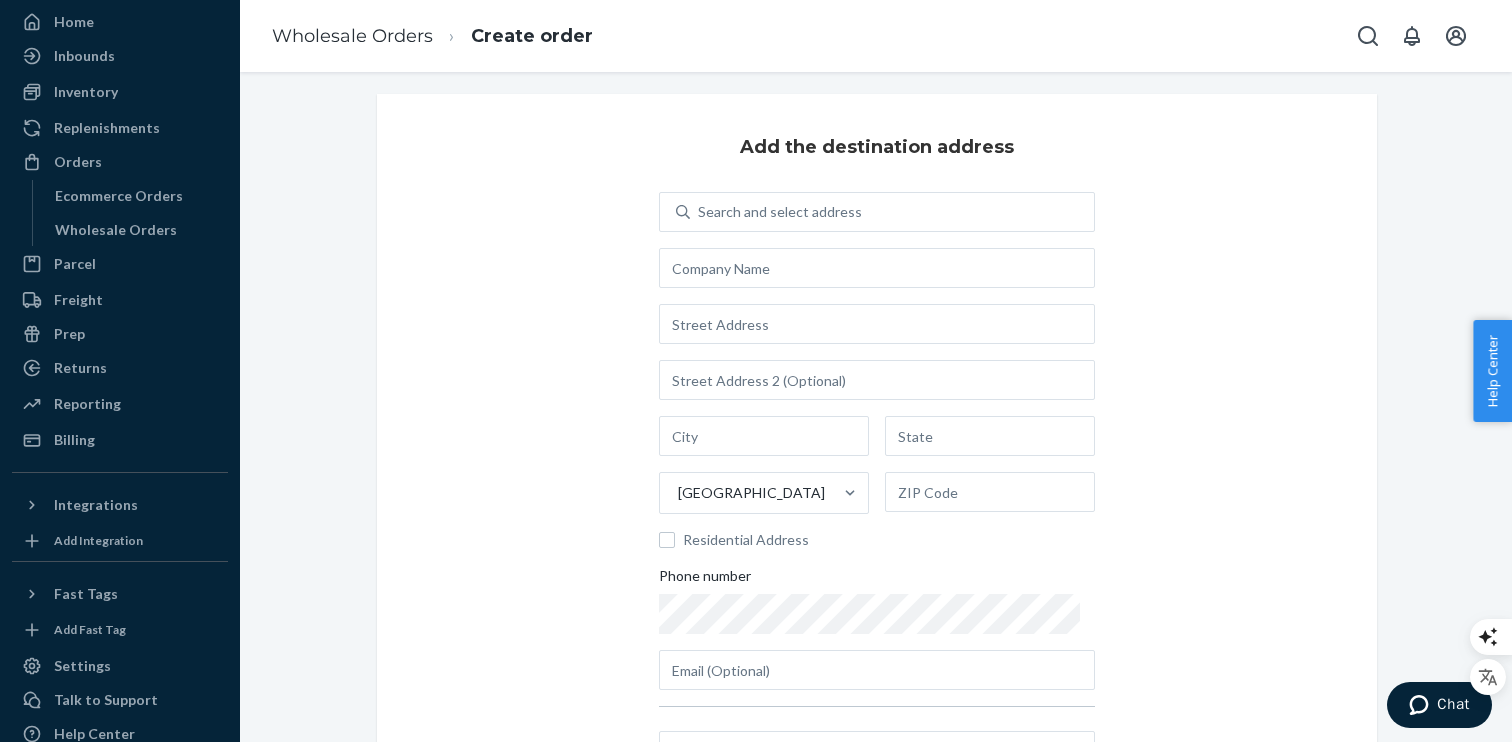 click on "Help Center" at bounding box center [1492, 371] 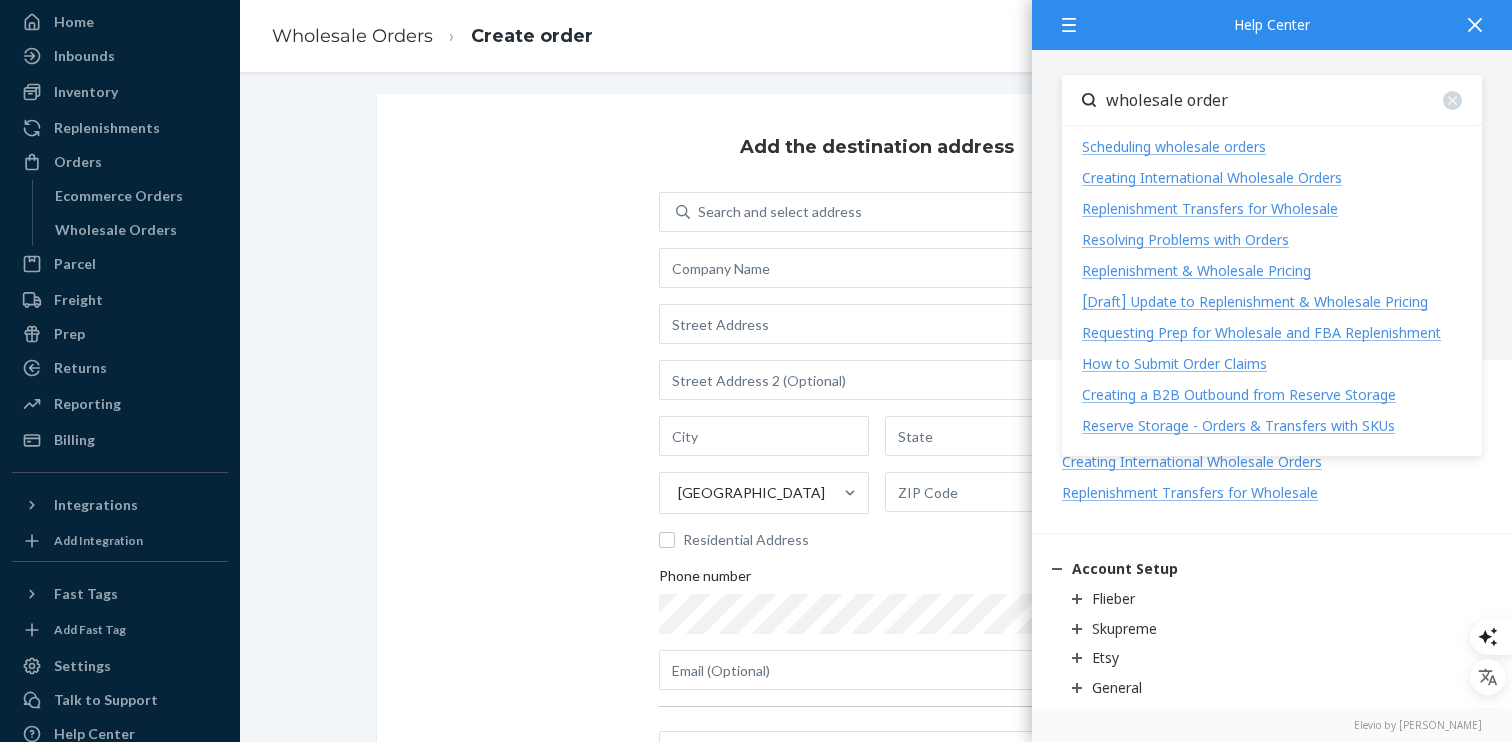 click on "Scheduling  wholesale orders" at bounding box center [1174, 146] 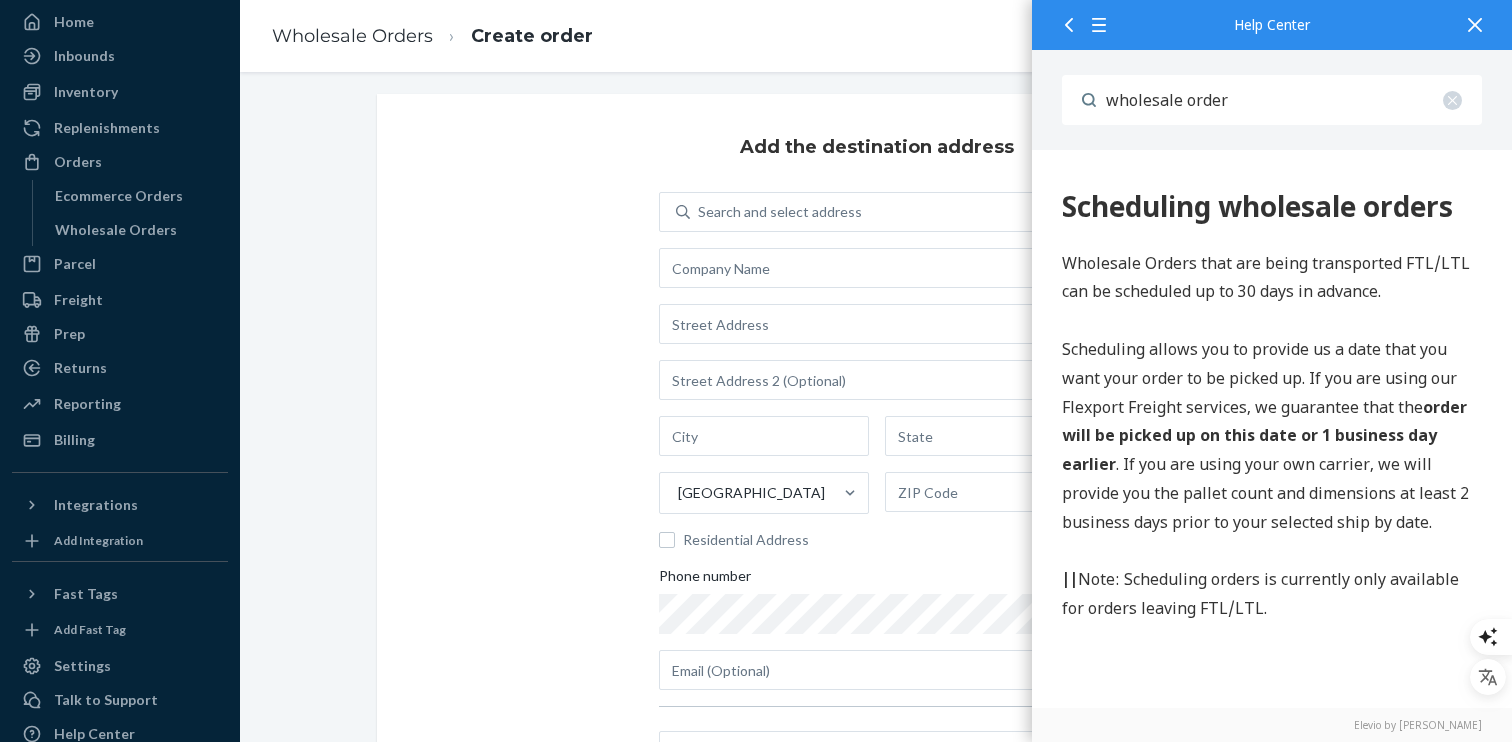 scroll, scrollTop: 0, scrollLeft: 0, axis: both 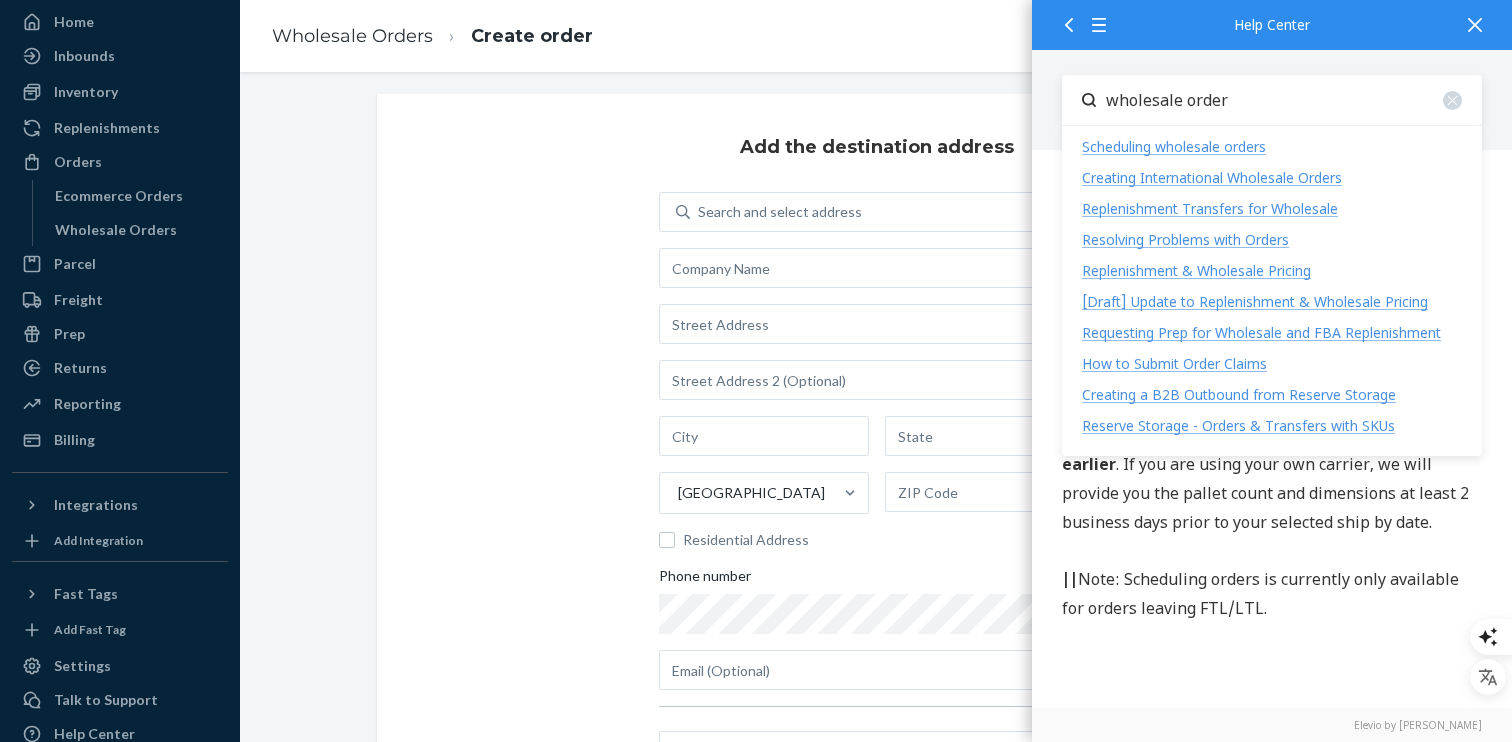 drag, startPoint x: 1179, startPoint y: 99, endPoint x: 987, endPoint y: 87, distance: 192.37463 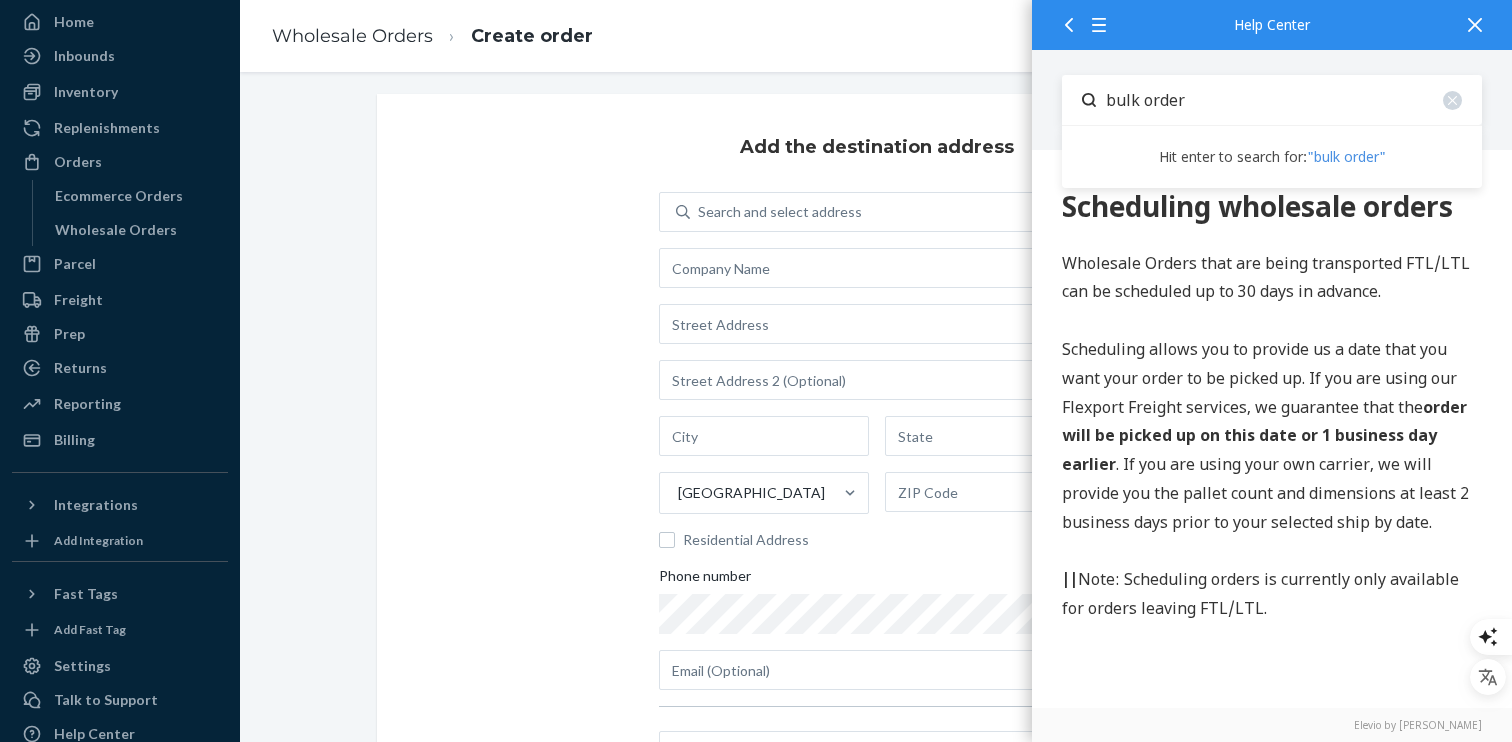 type on "bulk order" 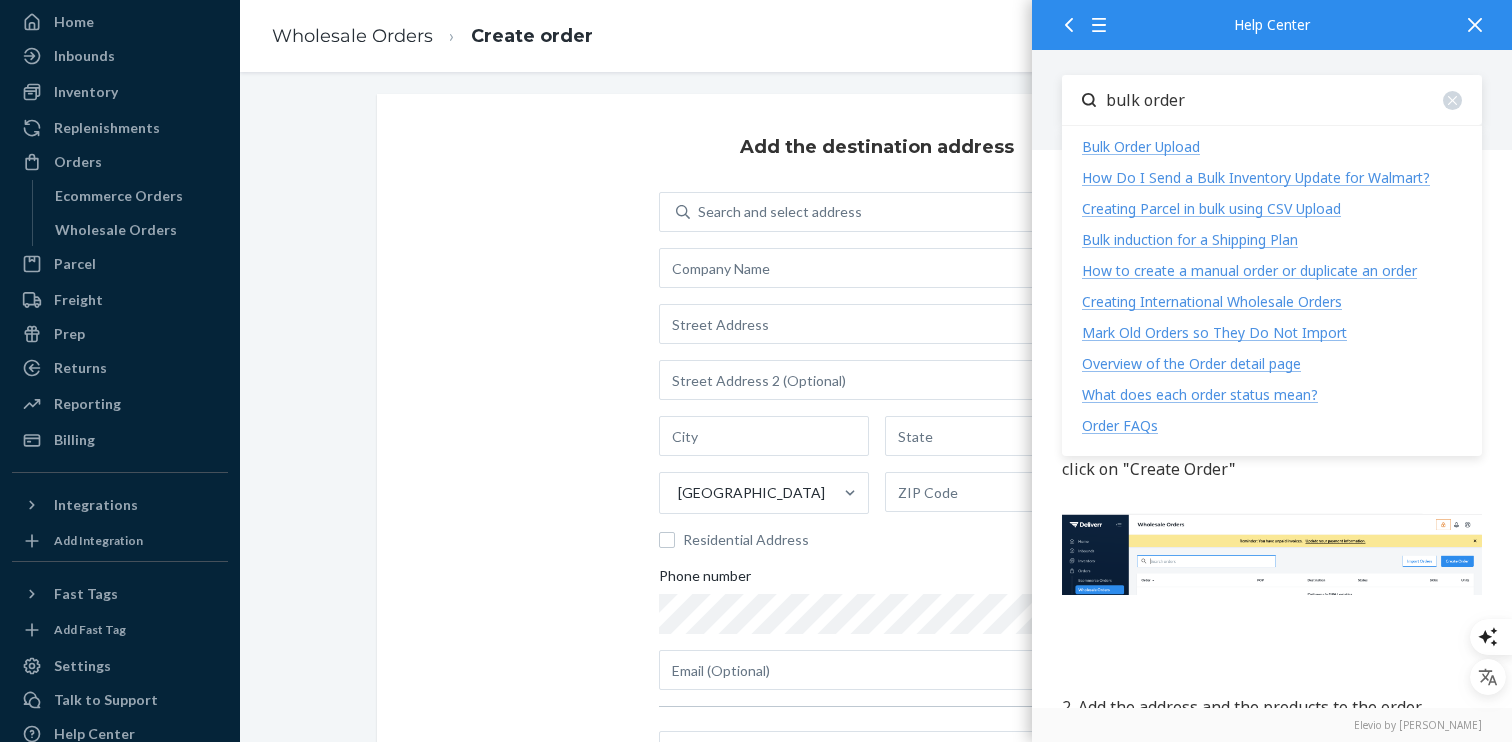 scroll, scrollTop: 327, scrollLeft: 0, axis: vertical 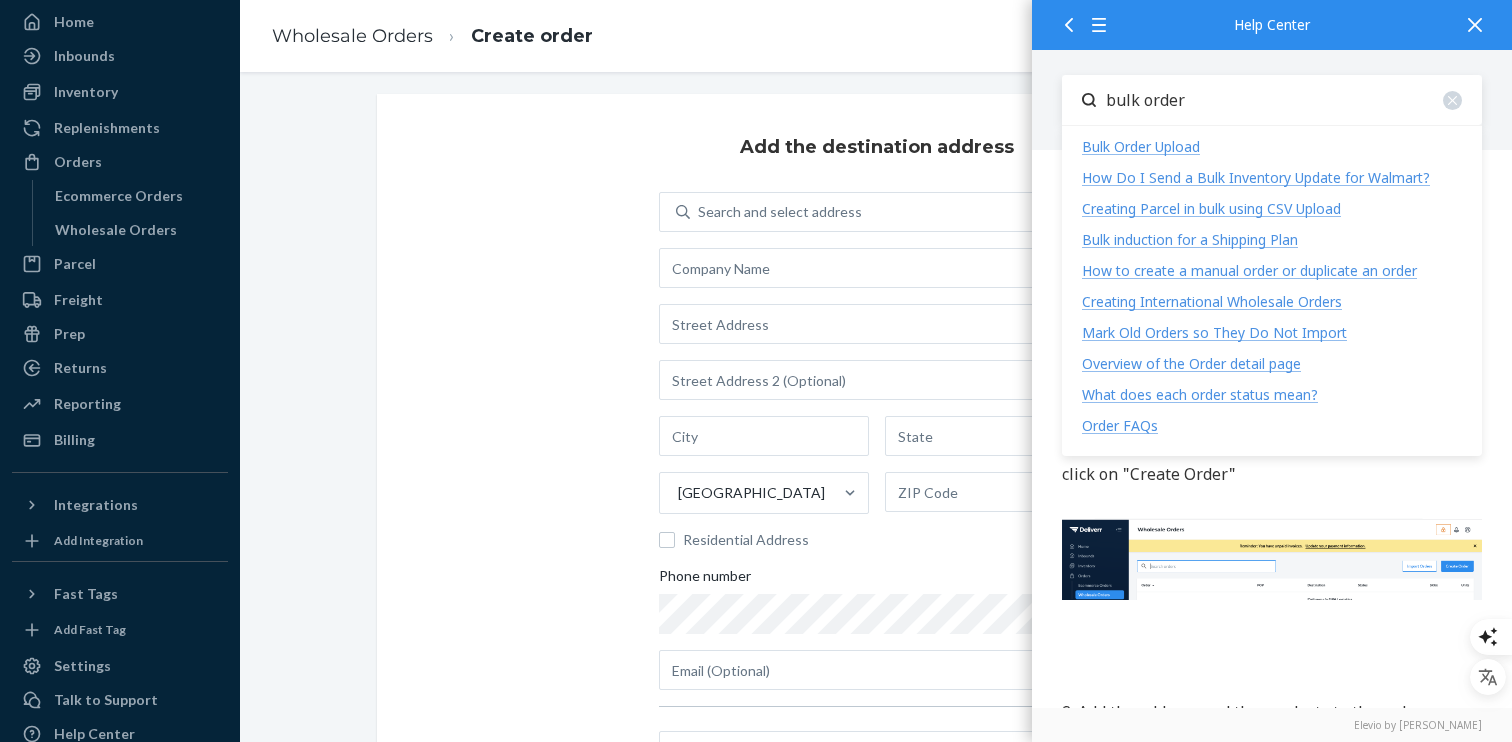 click on "Add the destination address Search and select address [GEOGRAPHIC_DATA] Residential Address Phone number" at bounding box center [877, 455] 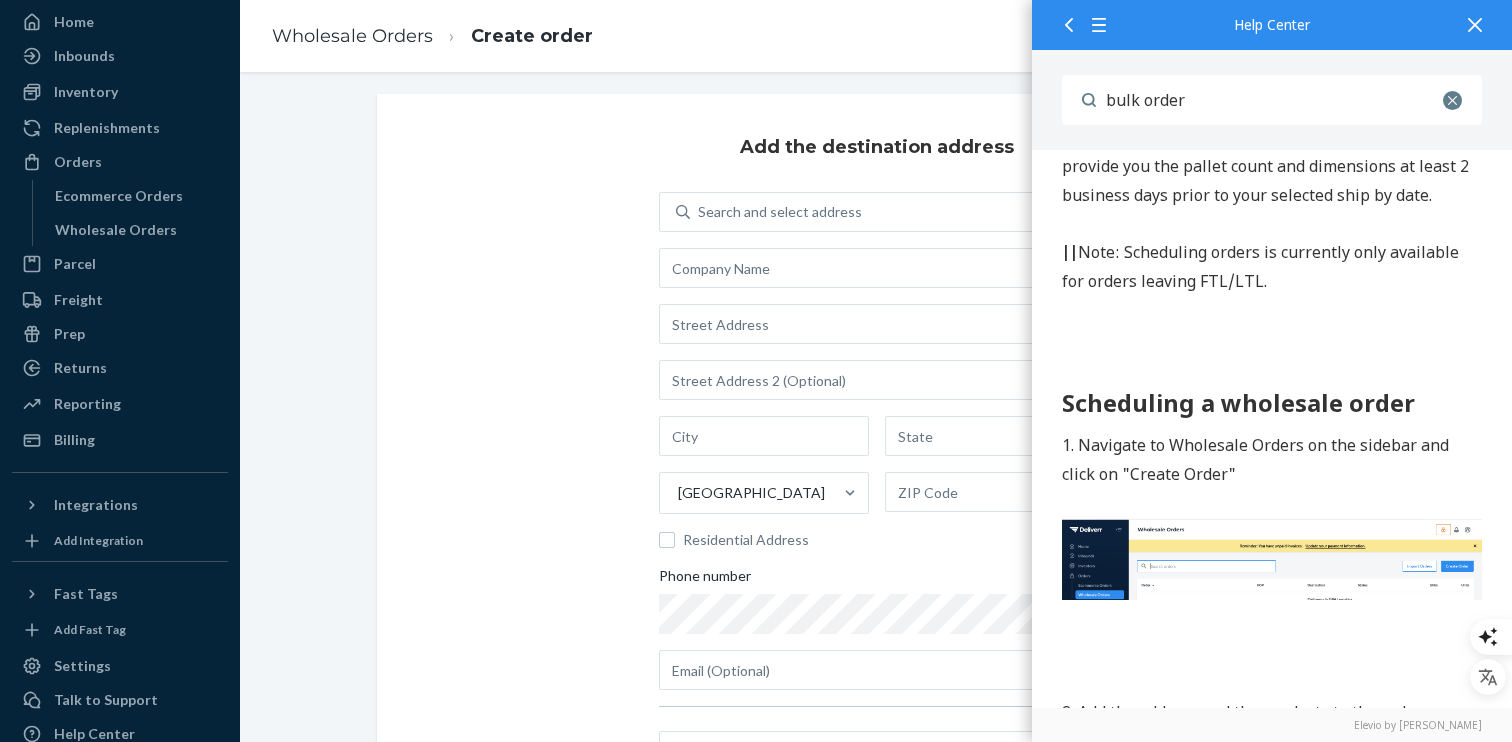 click at bounding box center [1452, 100] 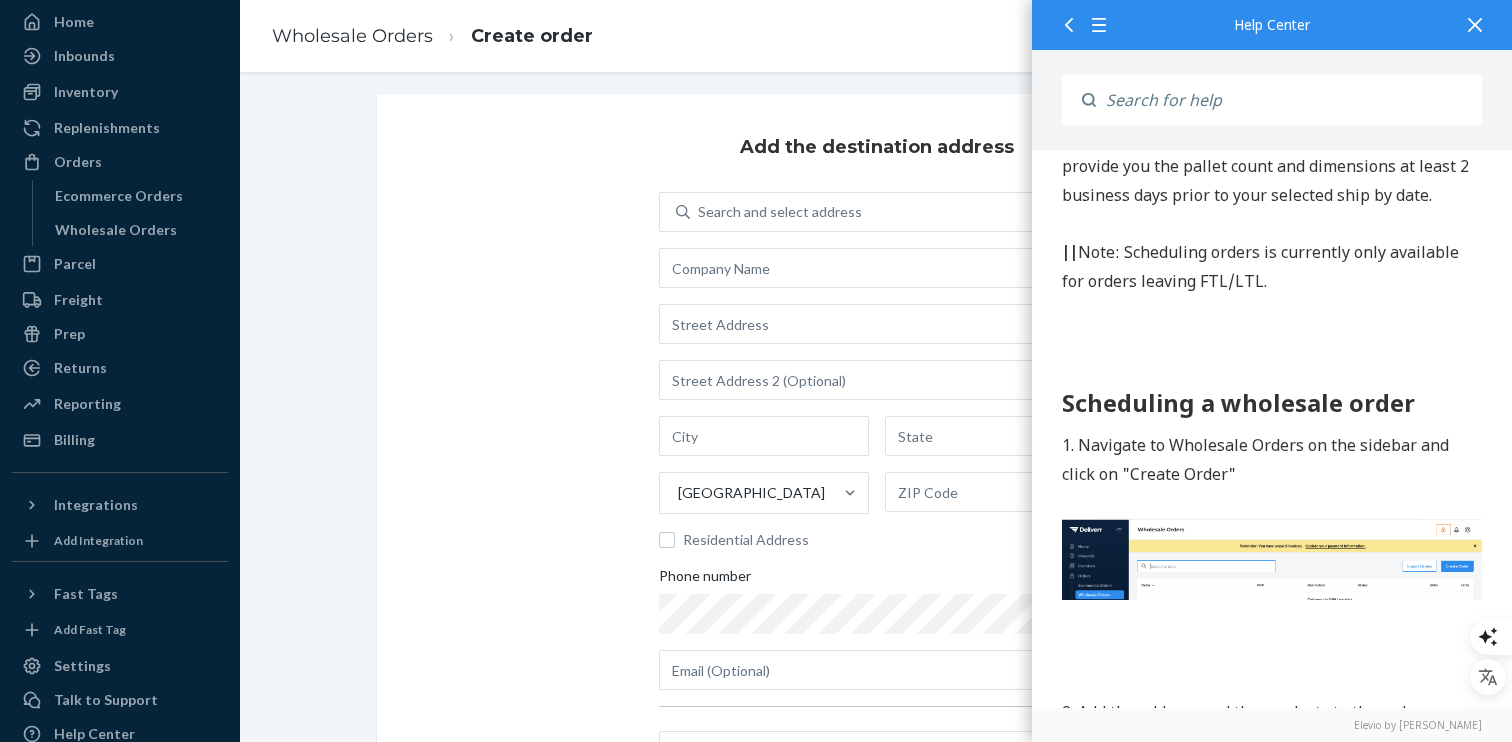 click 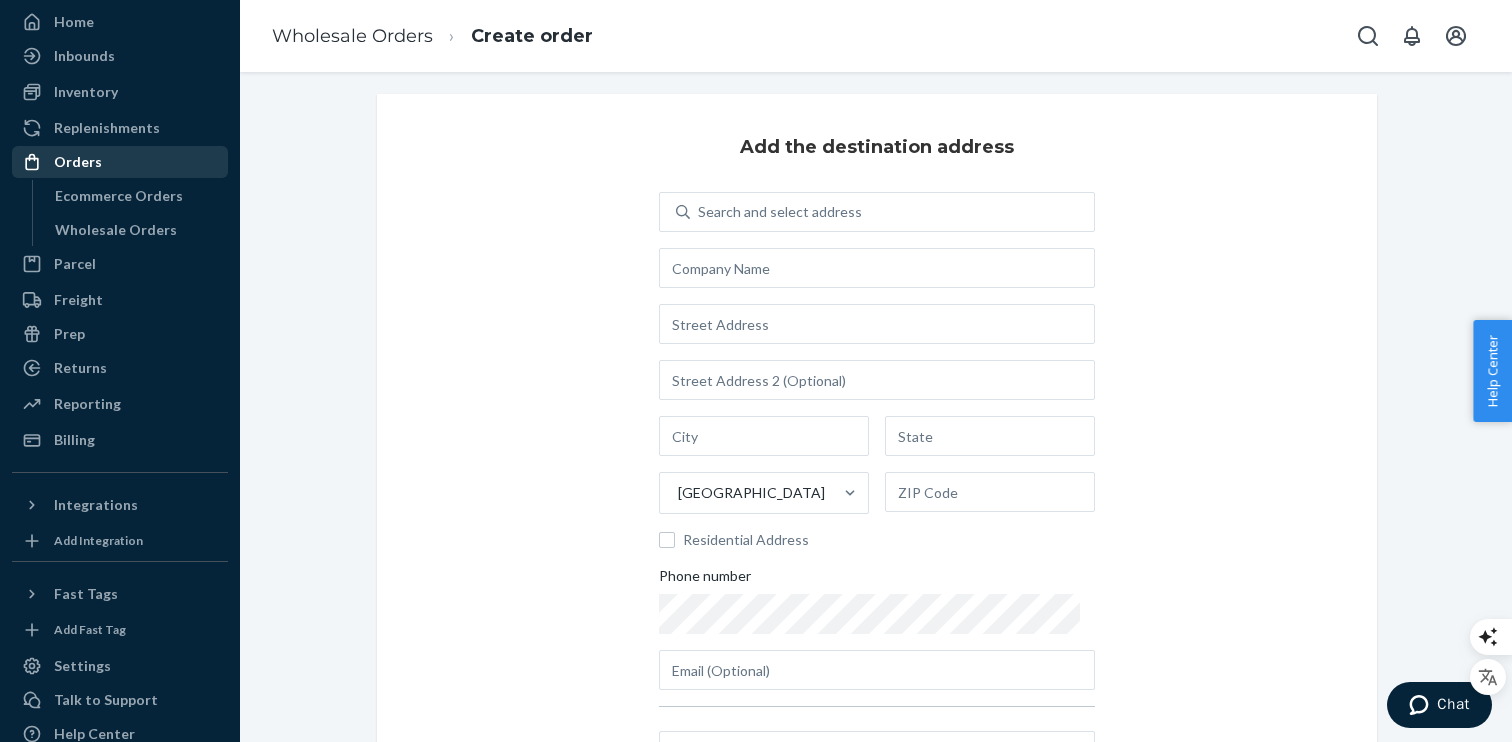 scroll, scrollTop: 0, scrollLeft: 0, axis: both 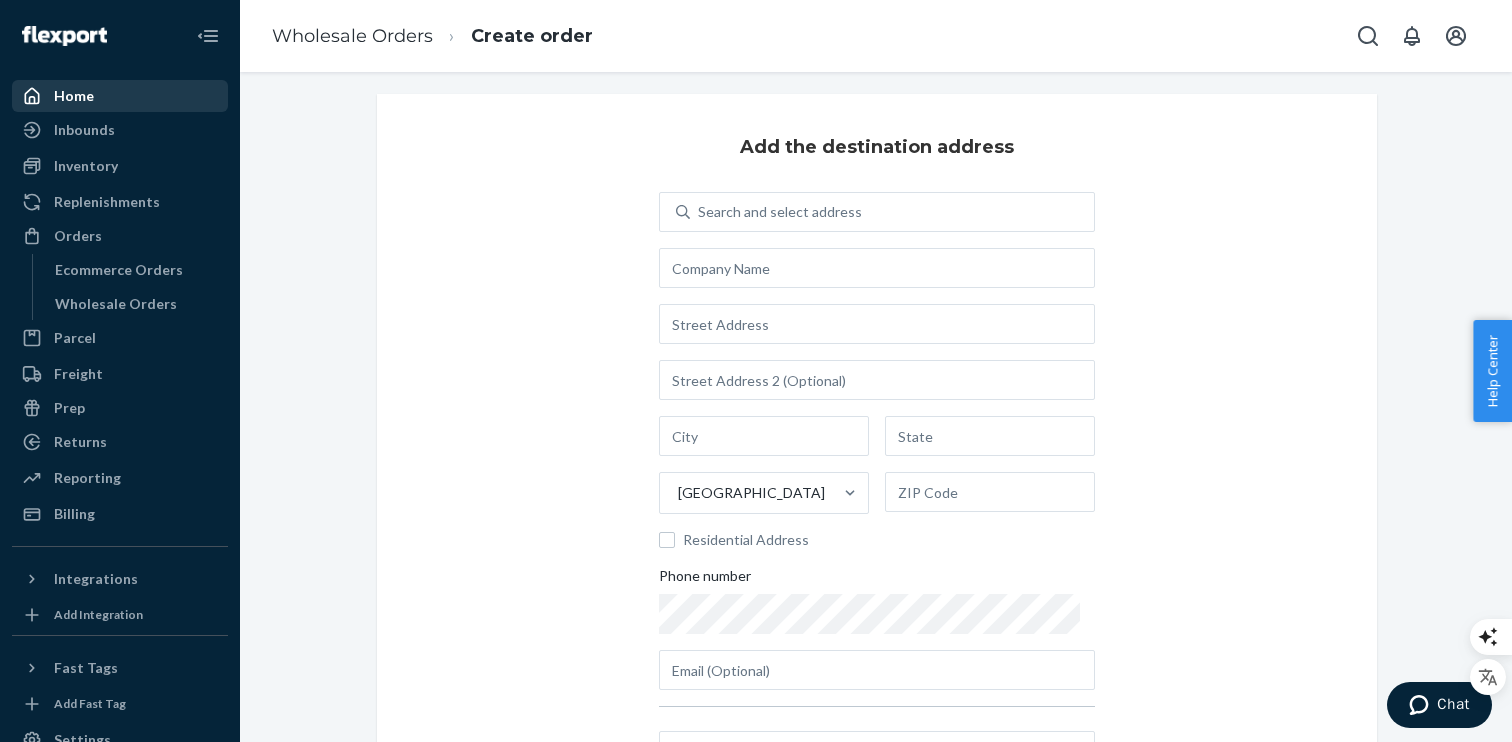 click on "Home" at bounding box center (74, 96) 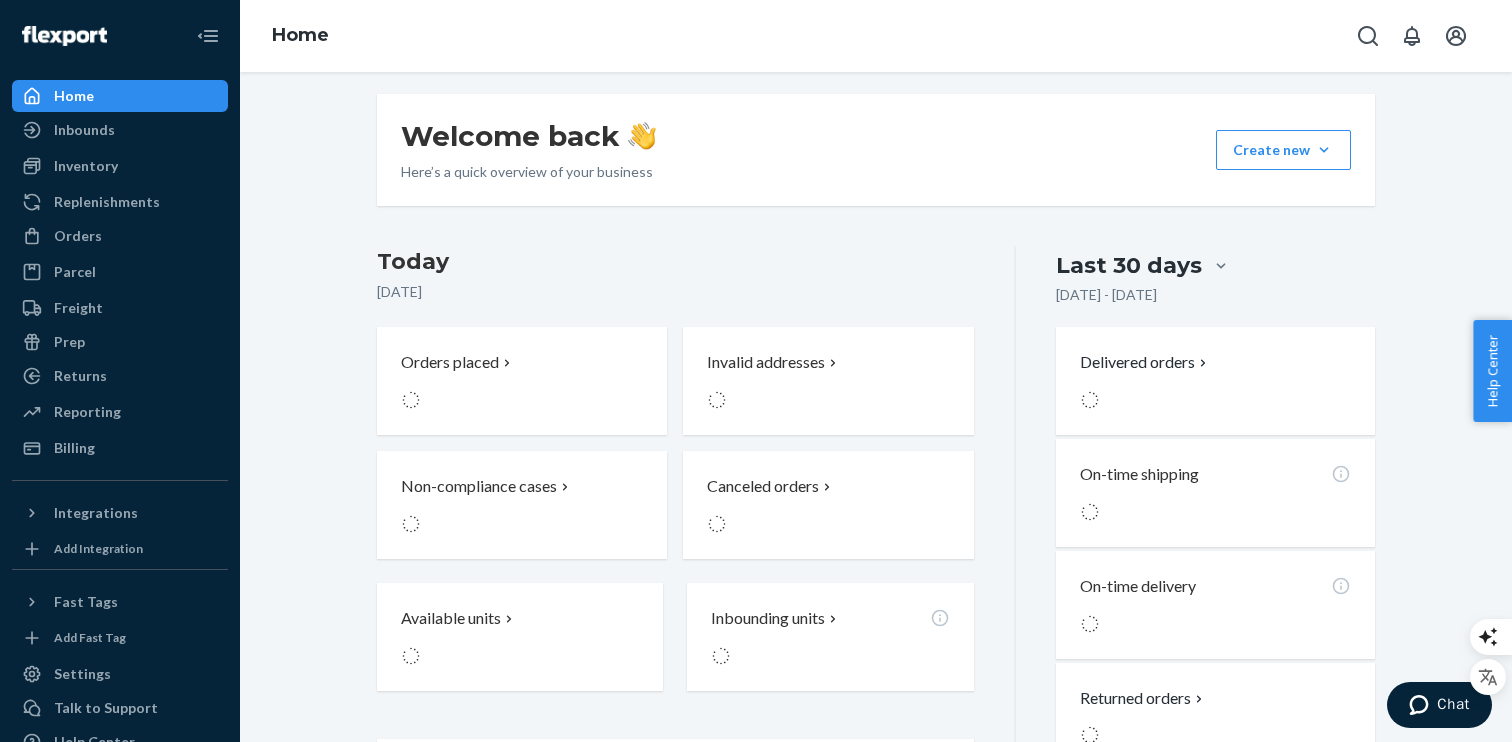 scroll, scrollTop: 0, scrollLeft: 0, axis: both 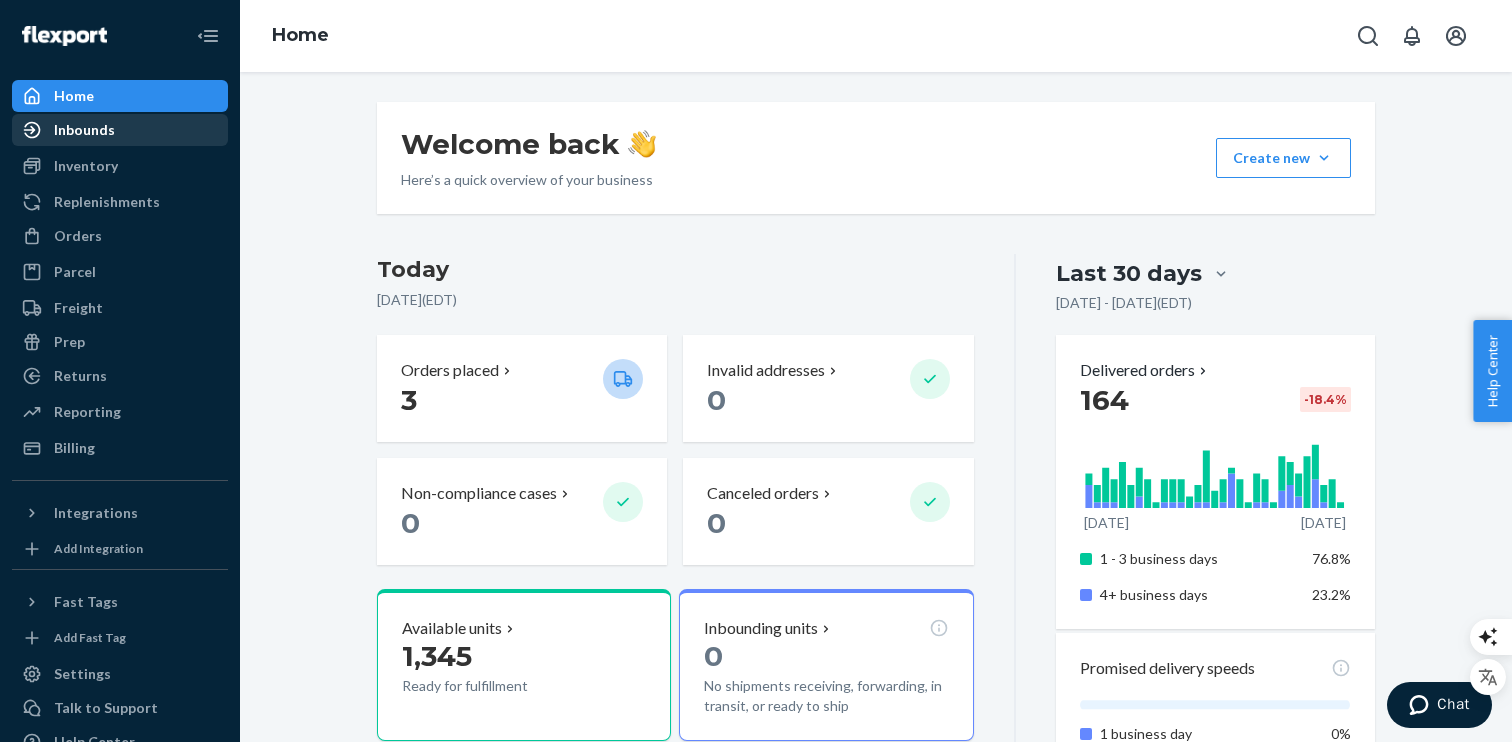 click on "Inbounds" at bounding box center (84, 130) 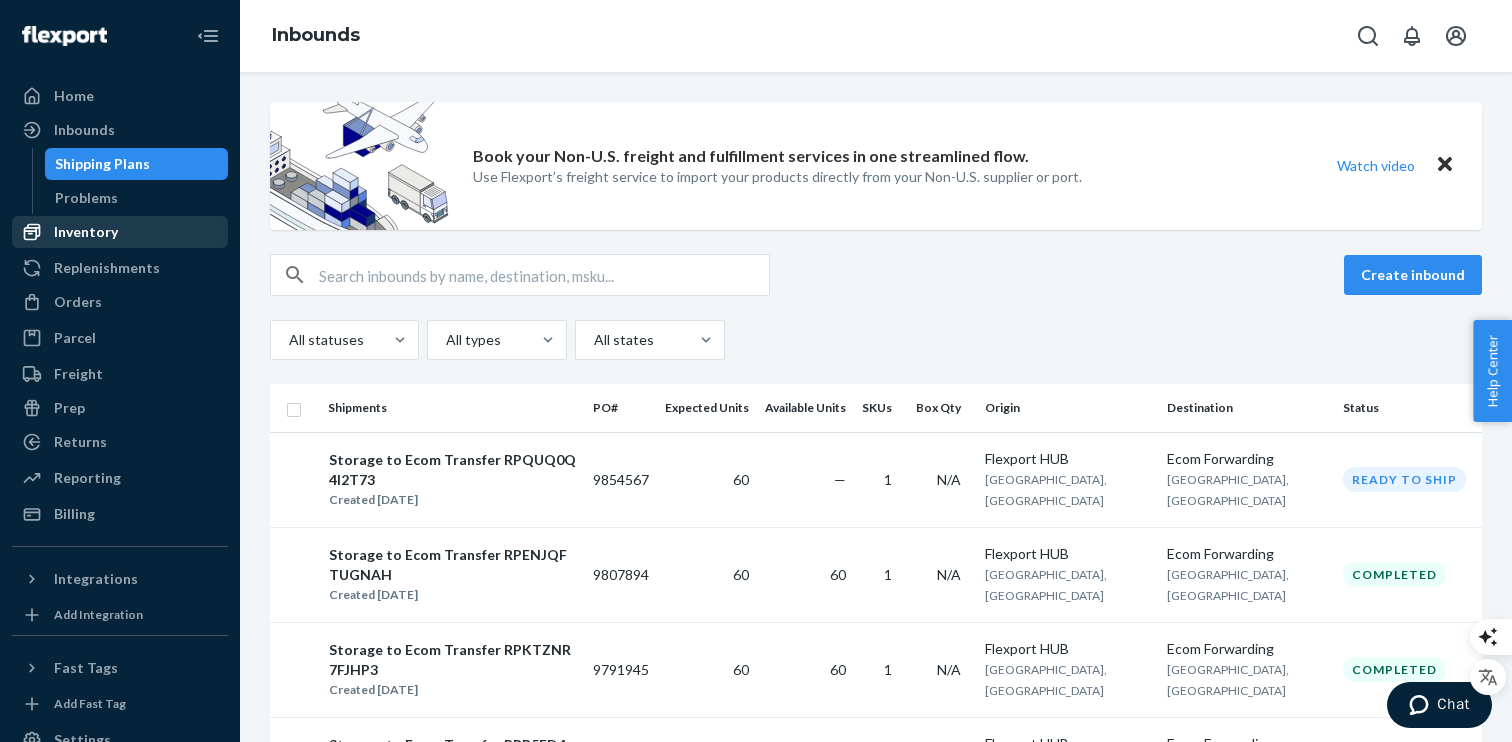 click on "Inventory" at bounding box center [86, 232] 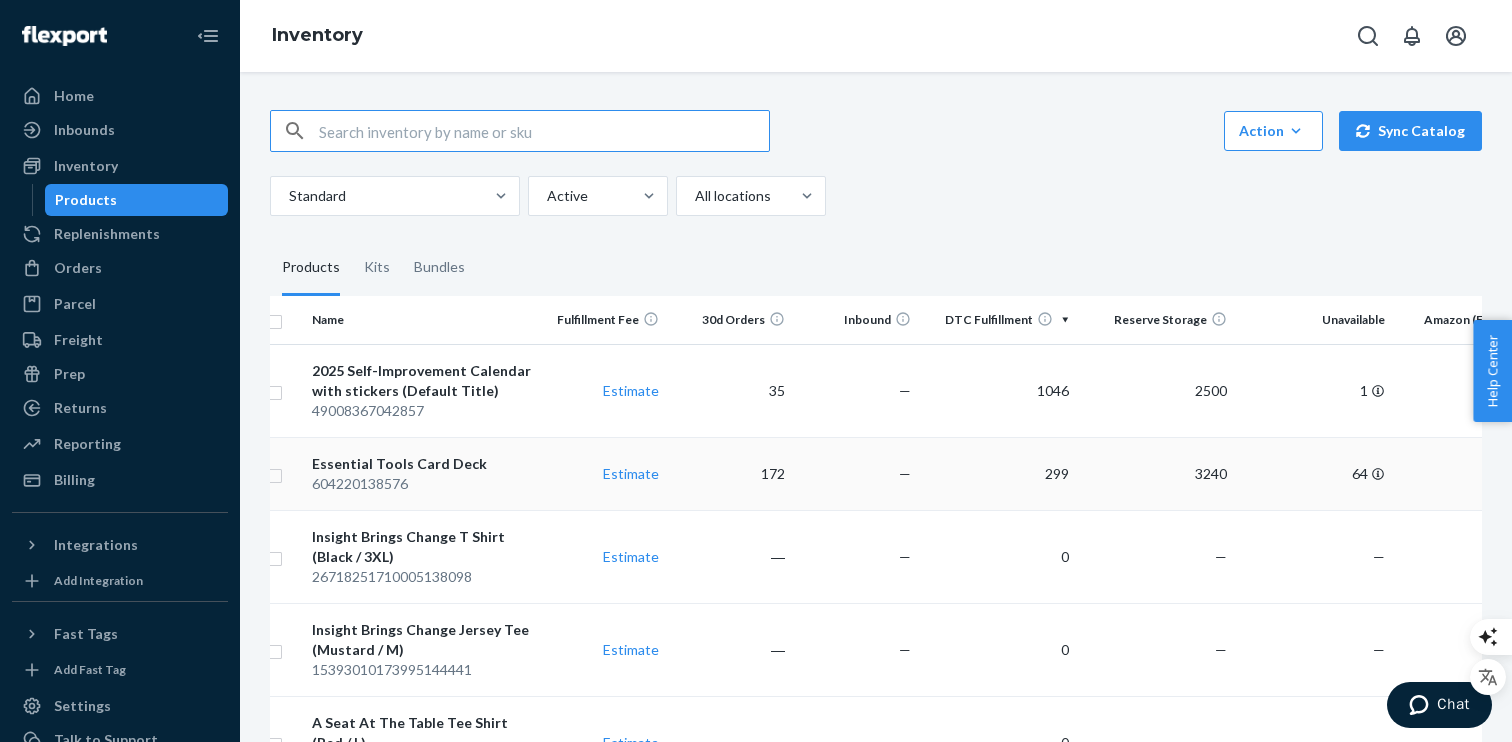 scroll, scrollTop: 0, scrollLeft: 0, axis: both 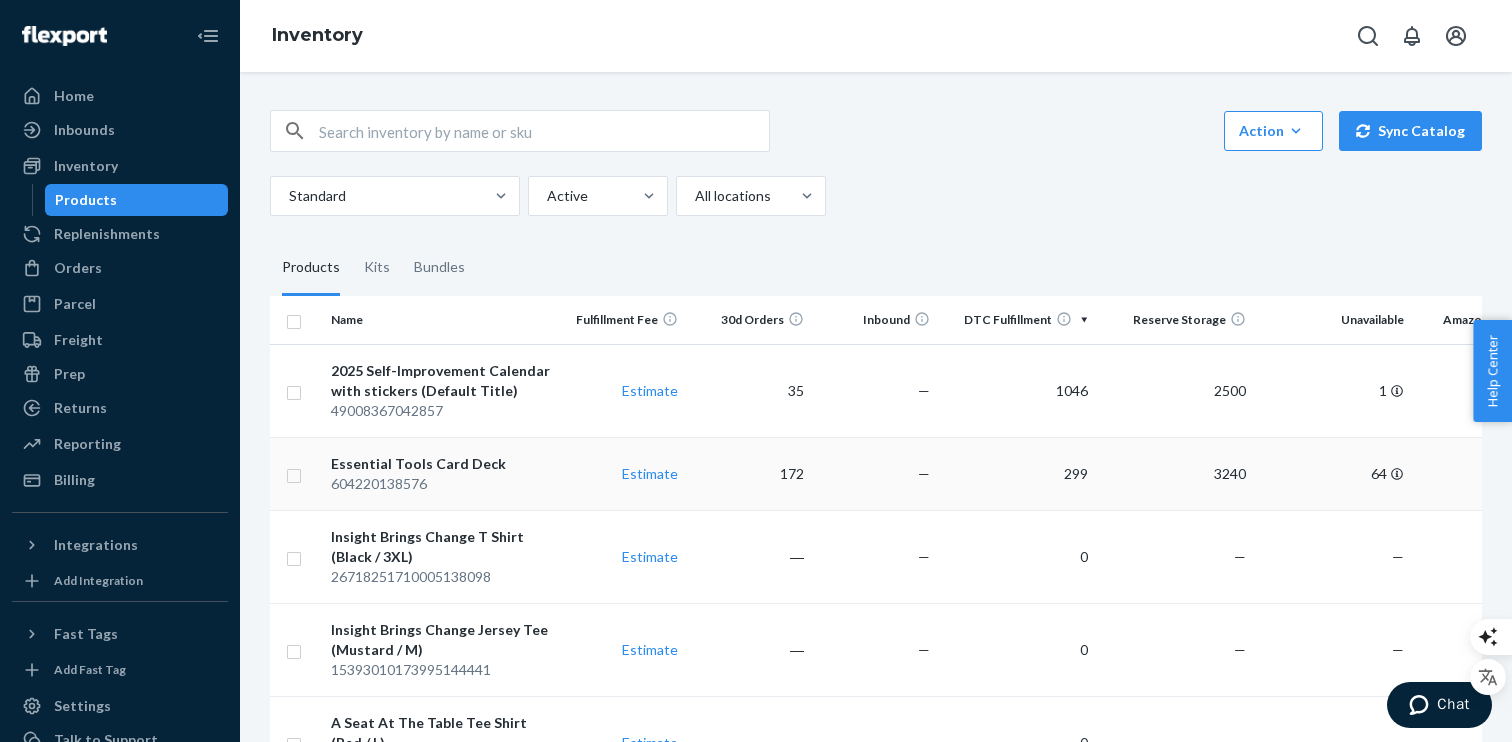 click on "Essential Tools Card Deck" at bounding box center [441, 464] 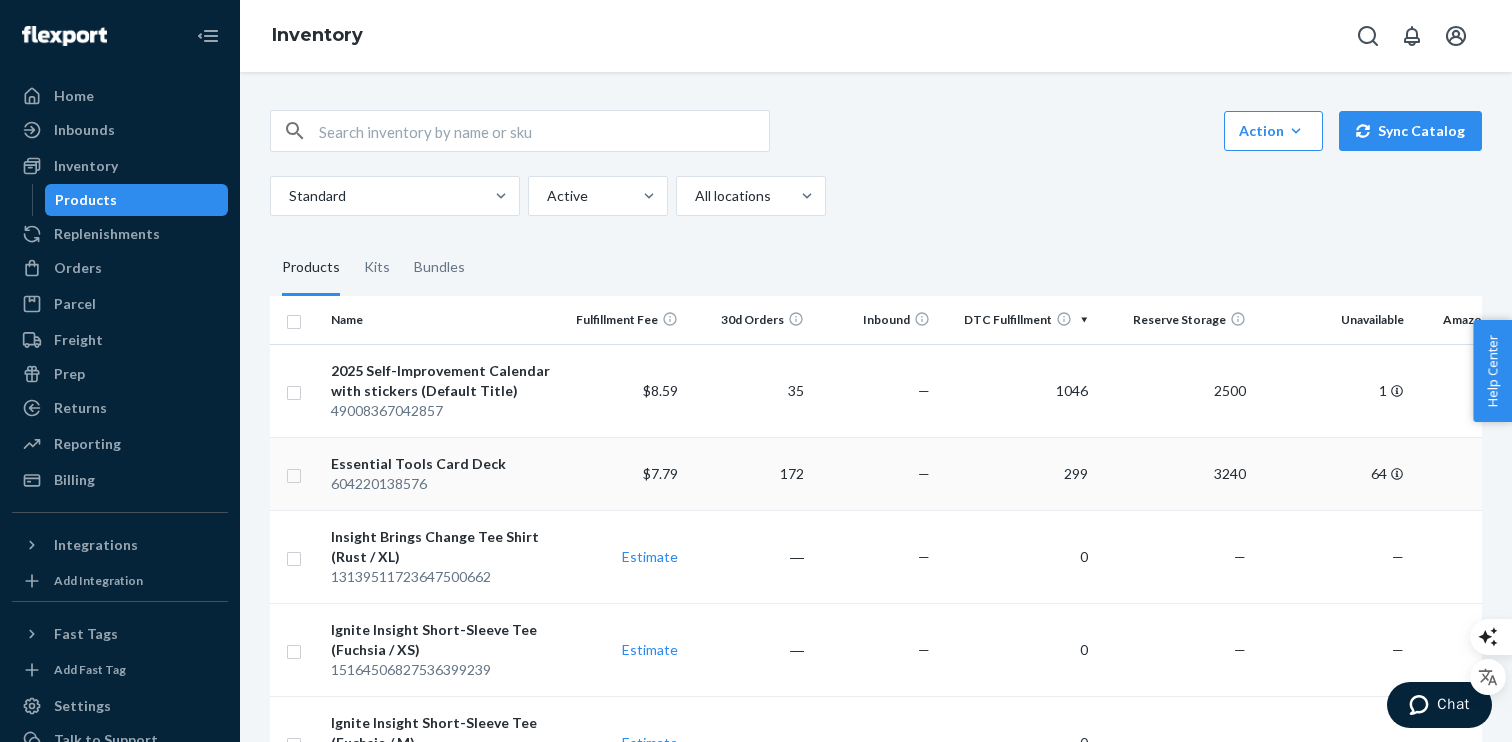 click on "Essential Tools Card Deck" at bounding box center [441, 464] 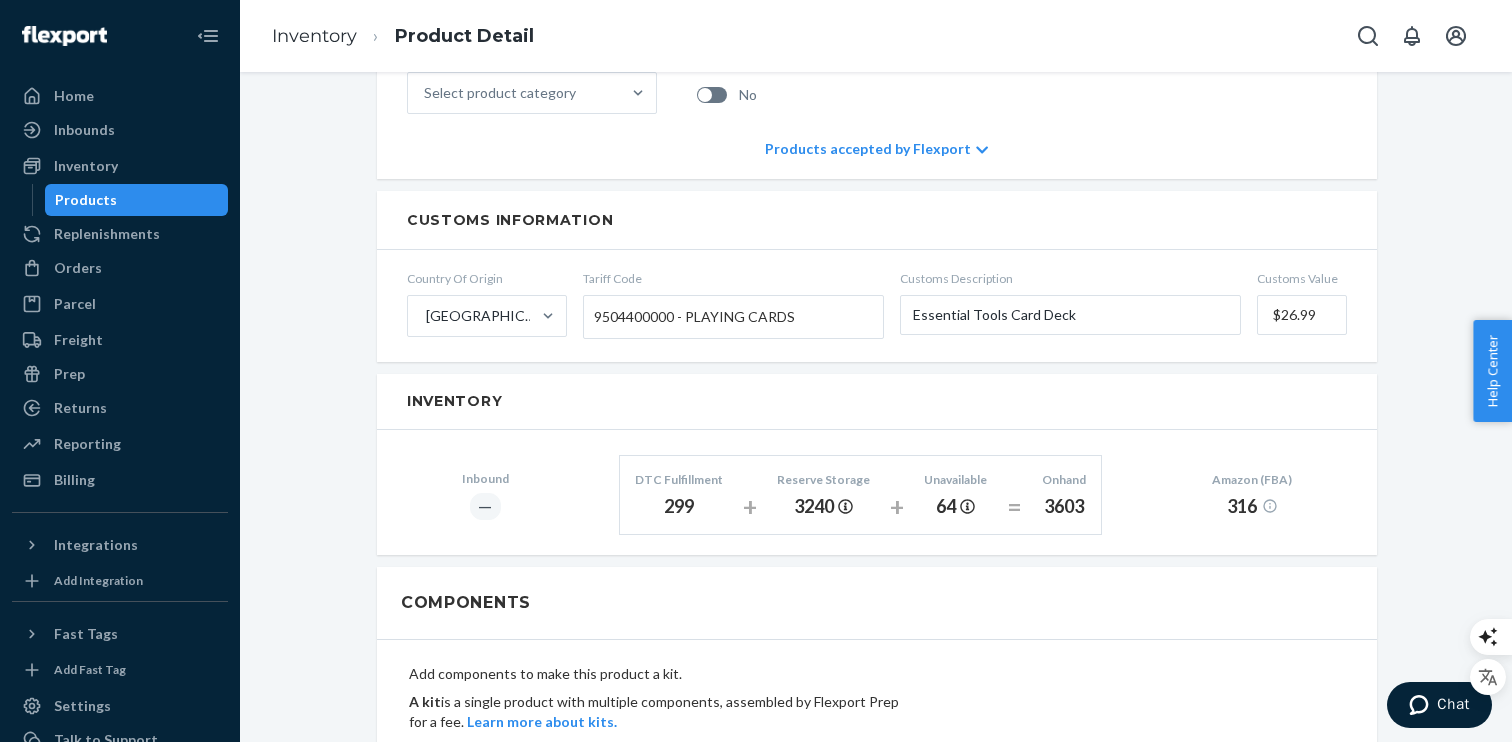 scroll, scrollTop: 877, scrollLeft: 0, axis: vertical 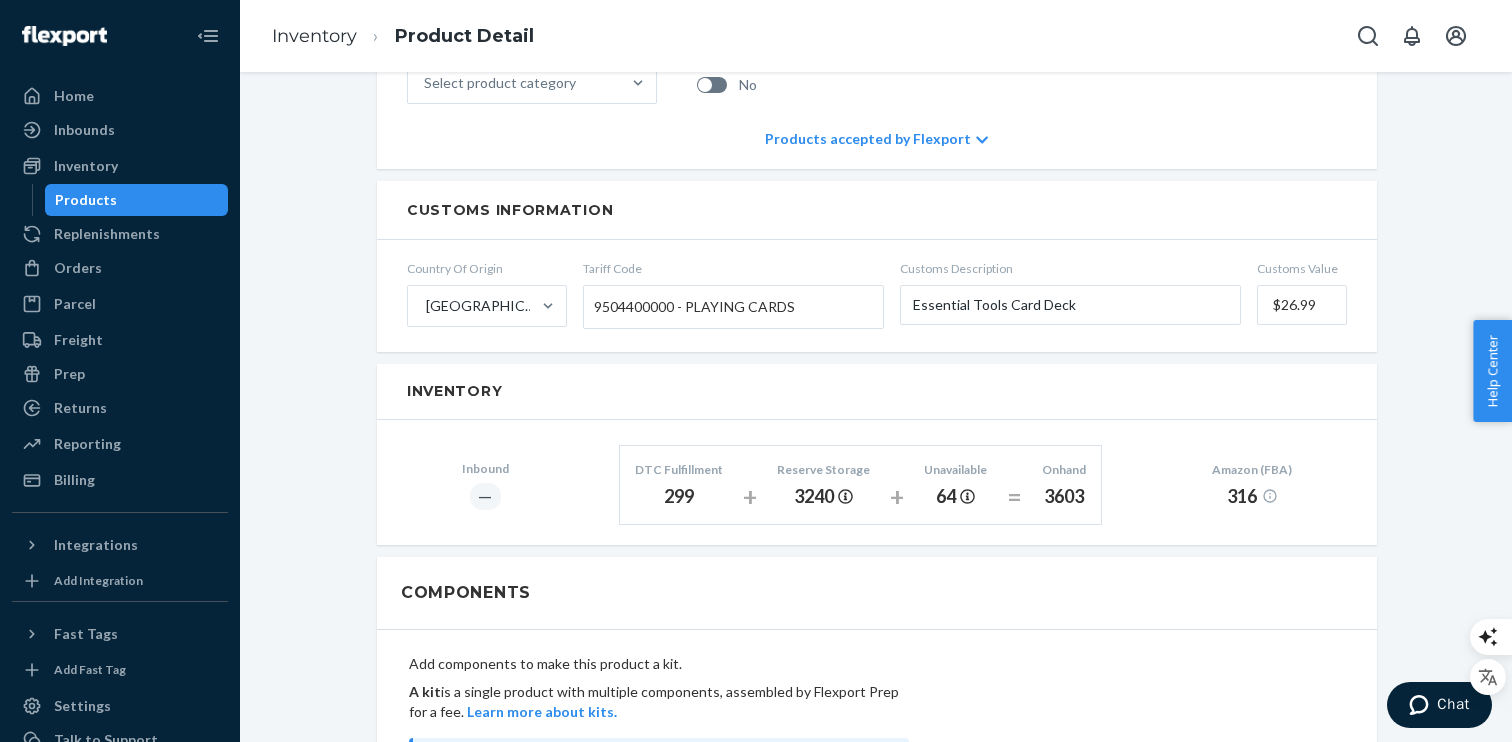 drag, startPoint x: 1296, startPoint y: 283, endPoint x: 1283, endPoint y: 280, distance: 13.341664 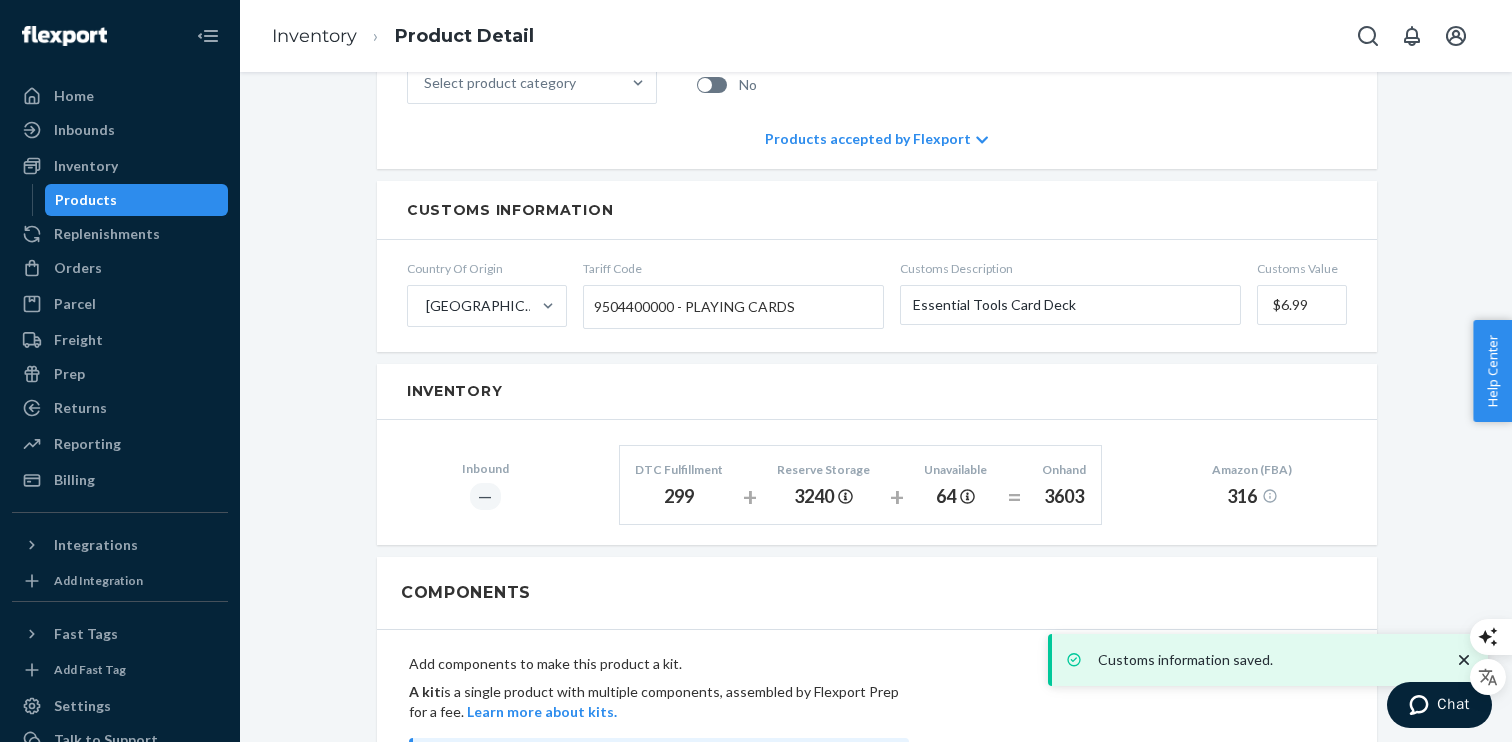 click on "$6.99" at bounding box center [1302, 305] 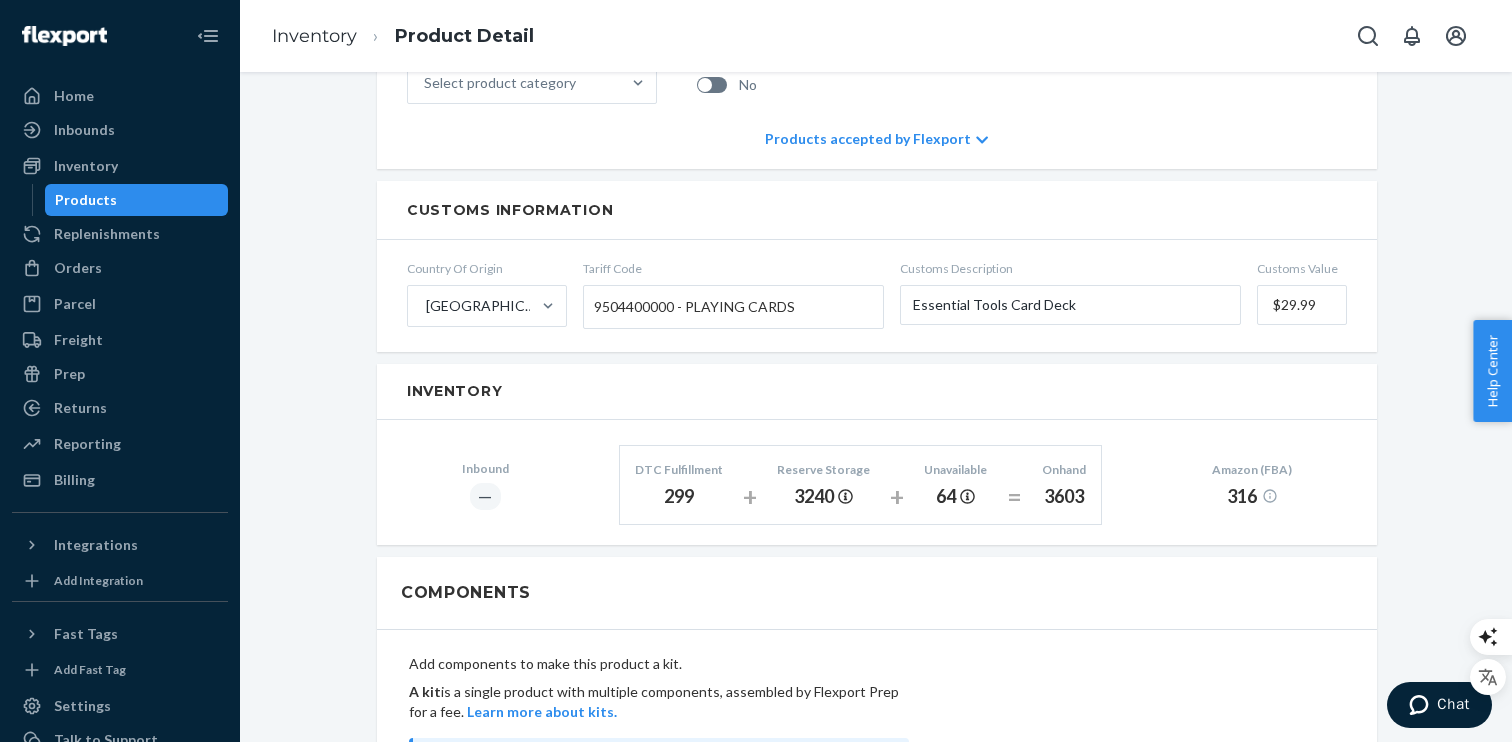 type on "$29.99" 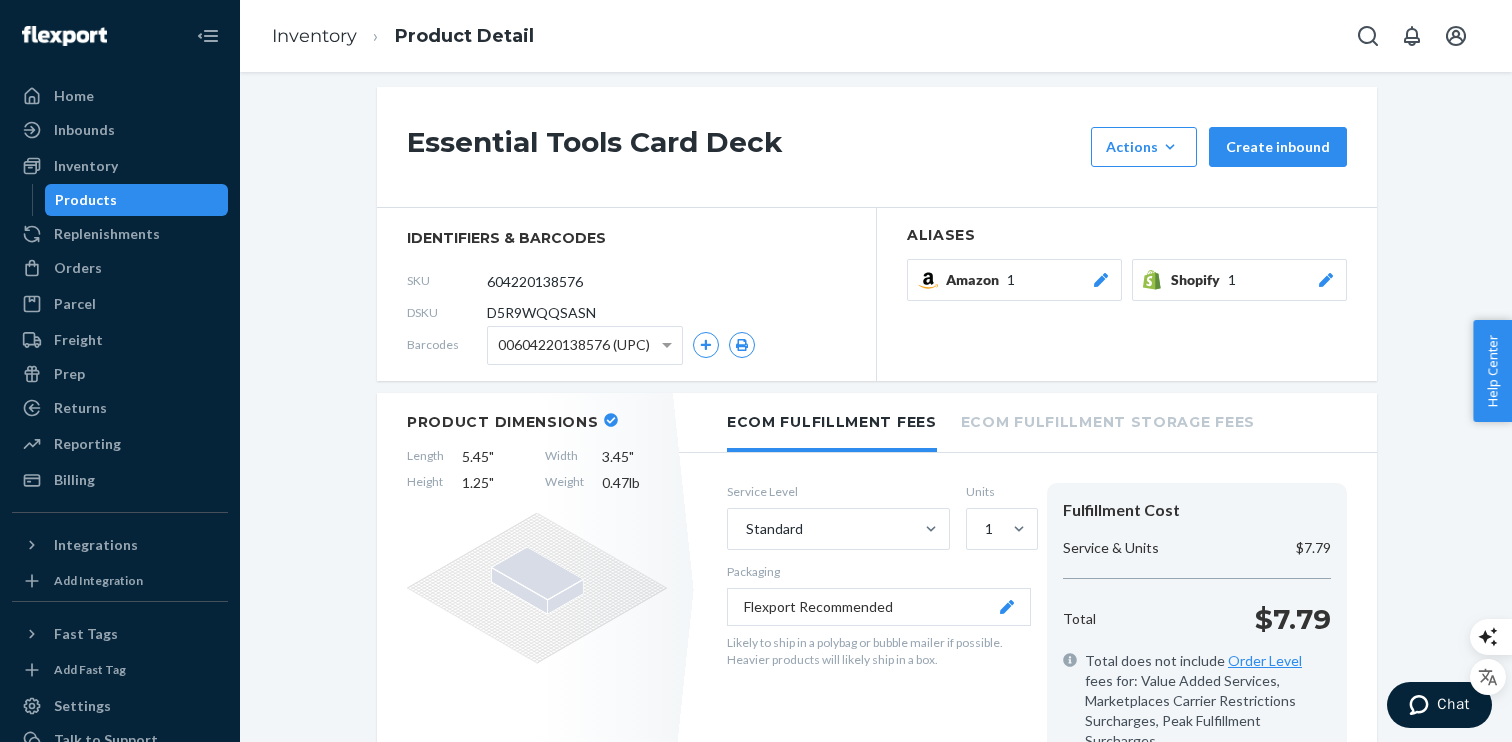 scroll, scrollTop: 0, scrollLeft: 0, axis: both 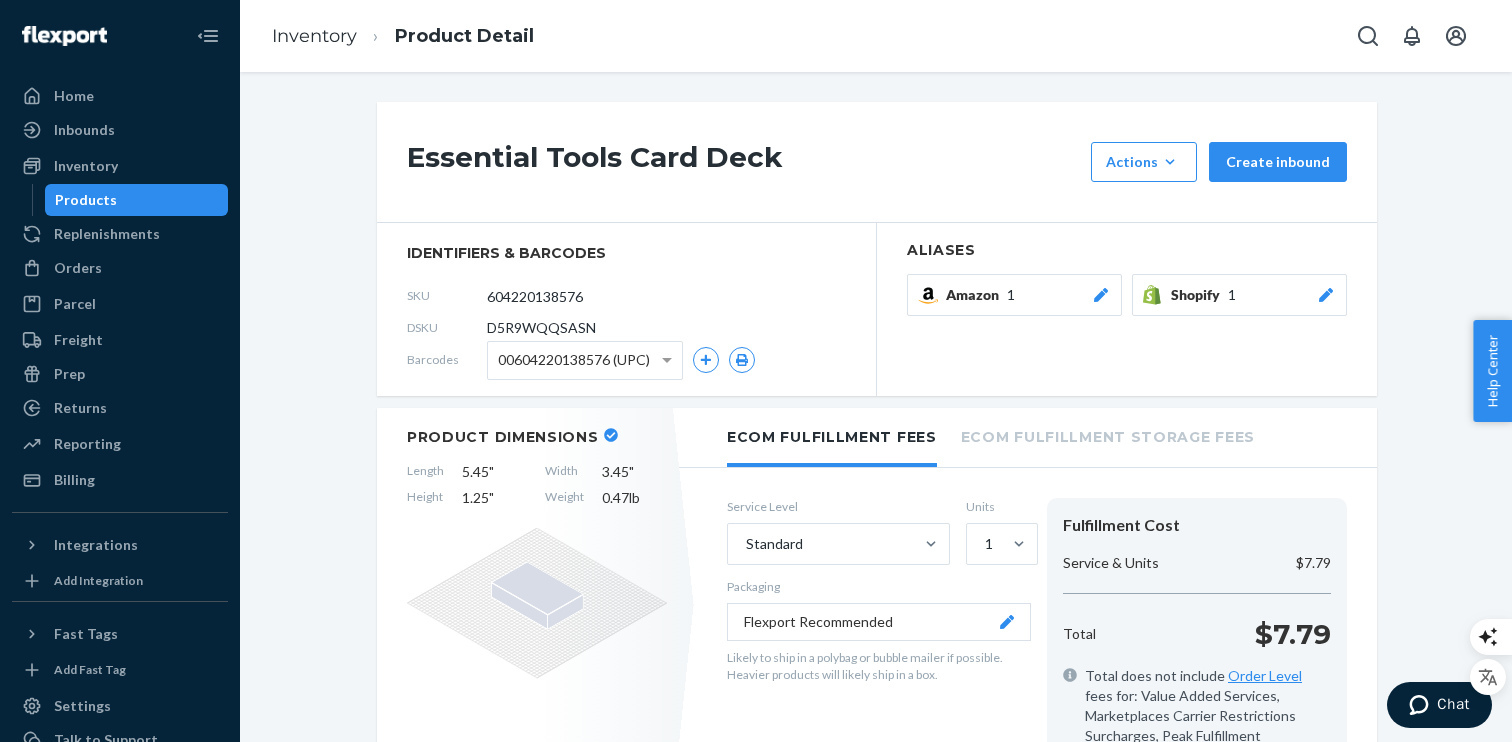 click on "Essential Tools Card Deck" at bounding box center (744, 162) 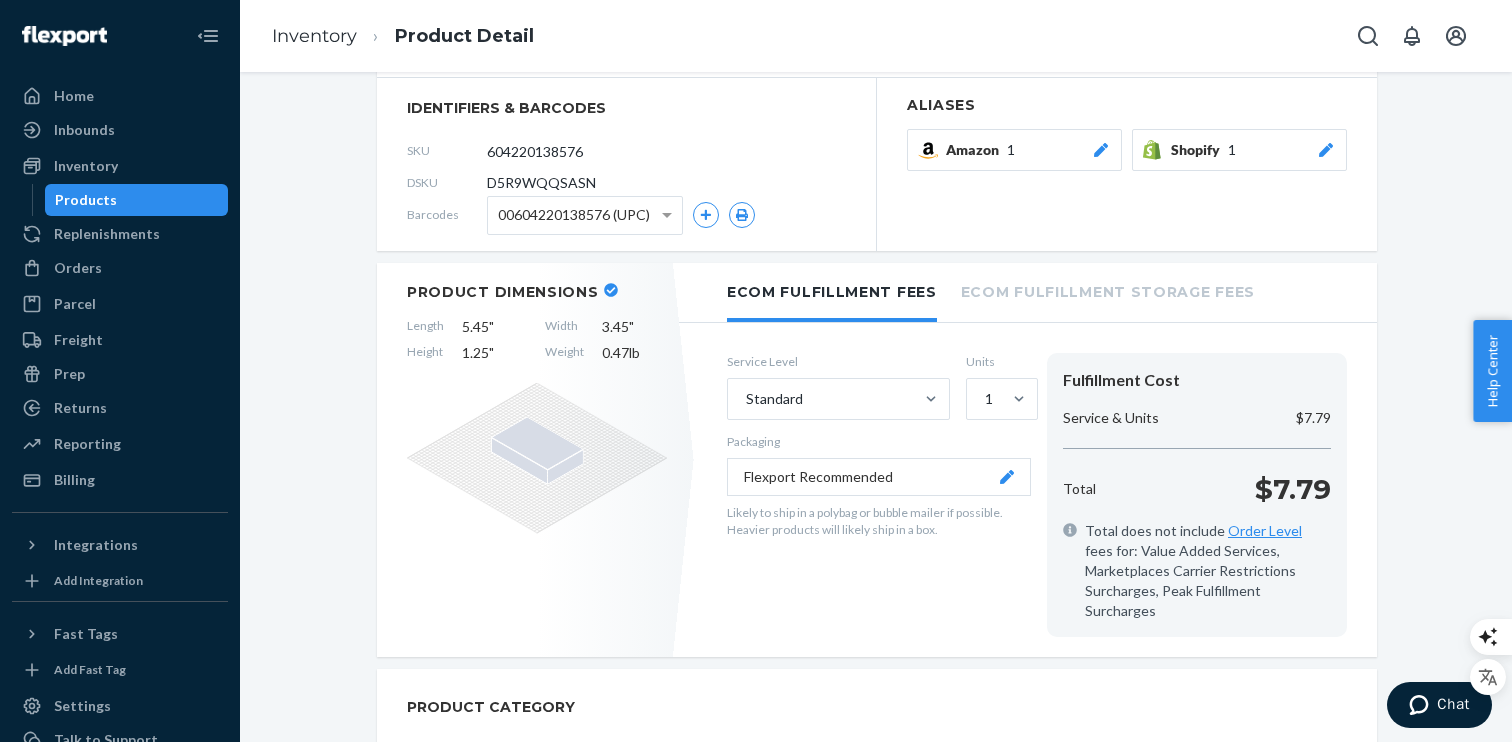 scroll, scrollTop: 0, scrollLeft: 0, axis: both 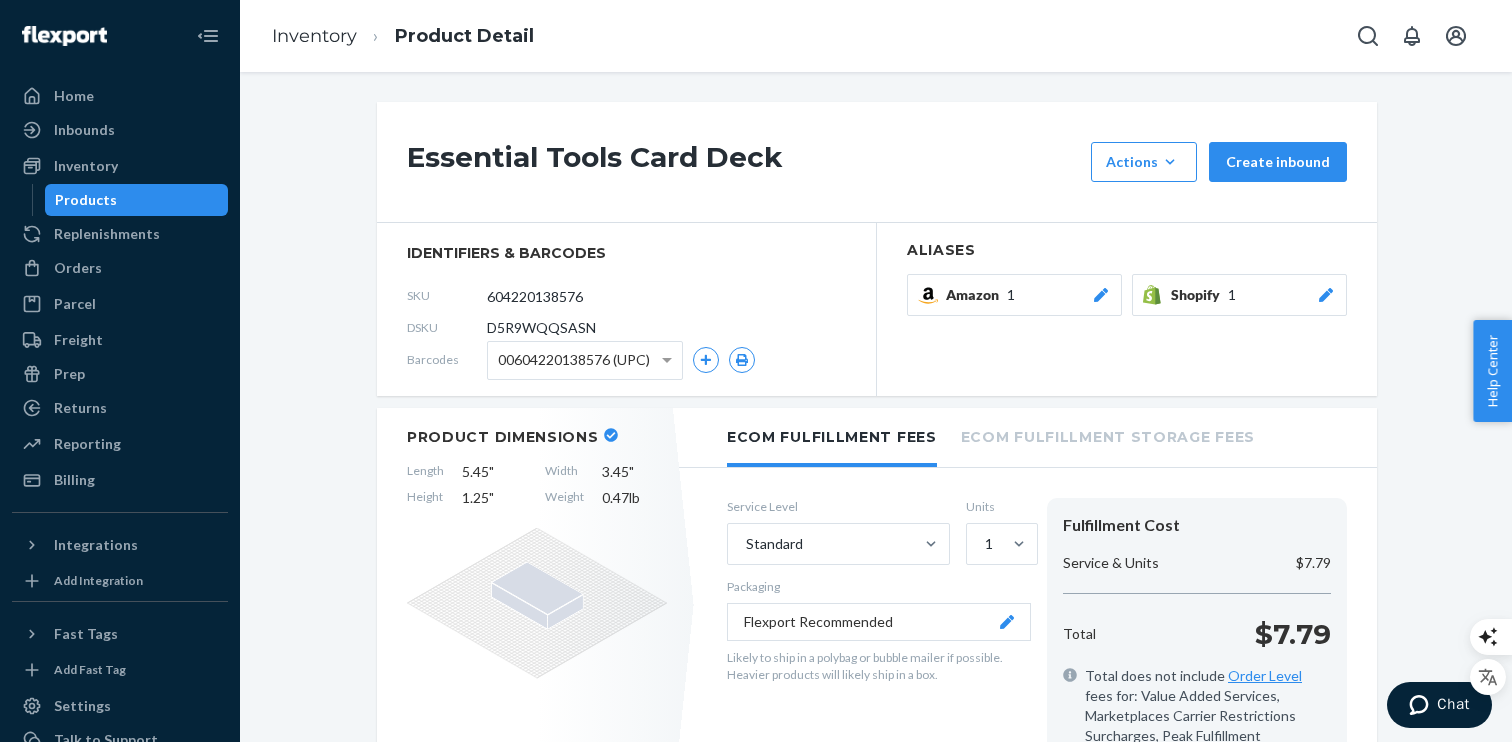 click on "Essential Tools Card Deck Actions Add components Hide Request removal Create inbound identifiers & barcodes SKU 604220138576 DSKU D5R9WQQSASN Barcodes 00604220138576 (UPC) Aliases Amazon 1 Shopify 1 Product Dimensions Length 5.45 " Width 3.45 " Height 1.25 " Weight 0.47 lb Ecom Fulfillment Fees Ecom Fulfillment Storage Fees Service Level Standard Units 1 Packaging Flexport Recommended Likely to ship in a polybag or bubble mailer if possible. Heavier products will likely ship in a box. Fulfillment Cost Service & Units $7.79 Total $7.79 Total does not include   Order Level   fees for: Value Added Services, Marketplaces Carrier Restrictions Surcharges, Peak Fulfillment Surcharges PRODUCT CATEGORY Product category Select product category Contains battery No Products accepted by Flexport Customs Information Country Of Origin [GEOGRAPHIC_DATA] Tariff Code 9504400000 - PLAYING CARDS Customs Description Essential Tools Card Deck Customs Value $29.99 Inventory Inbound ― DTC Fulfillment 299 + Reserve Storage 3240 + 64 =" at bounding box center [876, 1366] 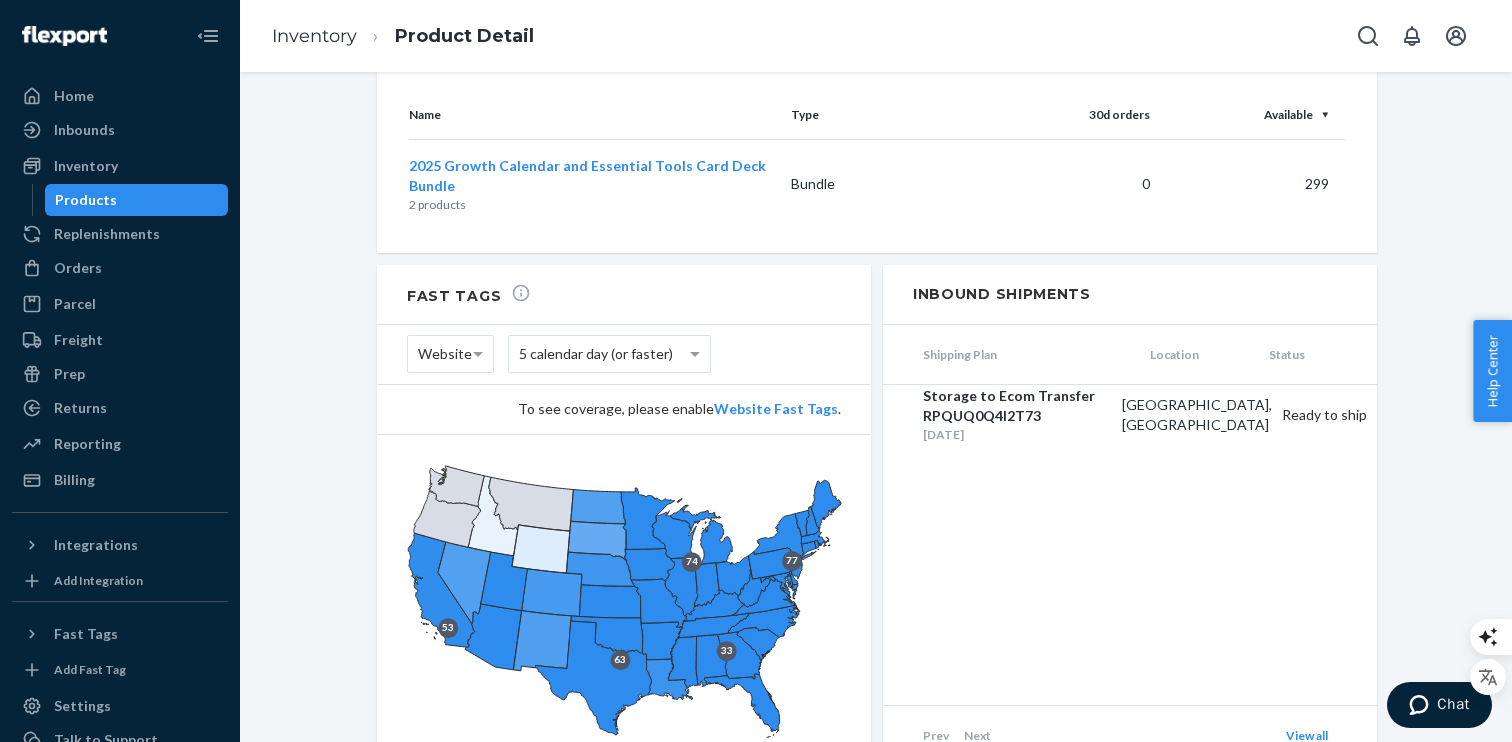 scroll, scrollTop: 1851, scrollLeft: 0, axis: vertical 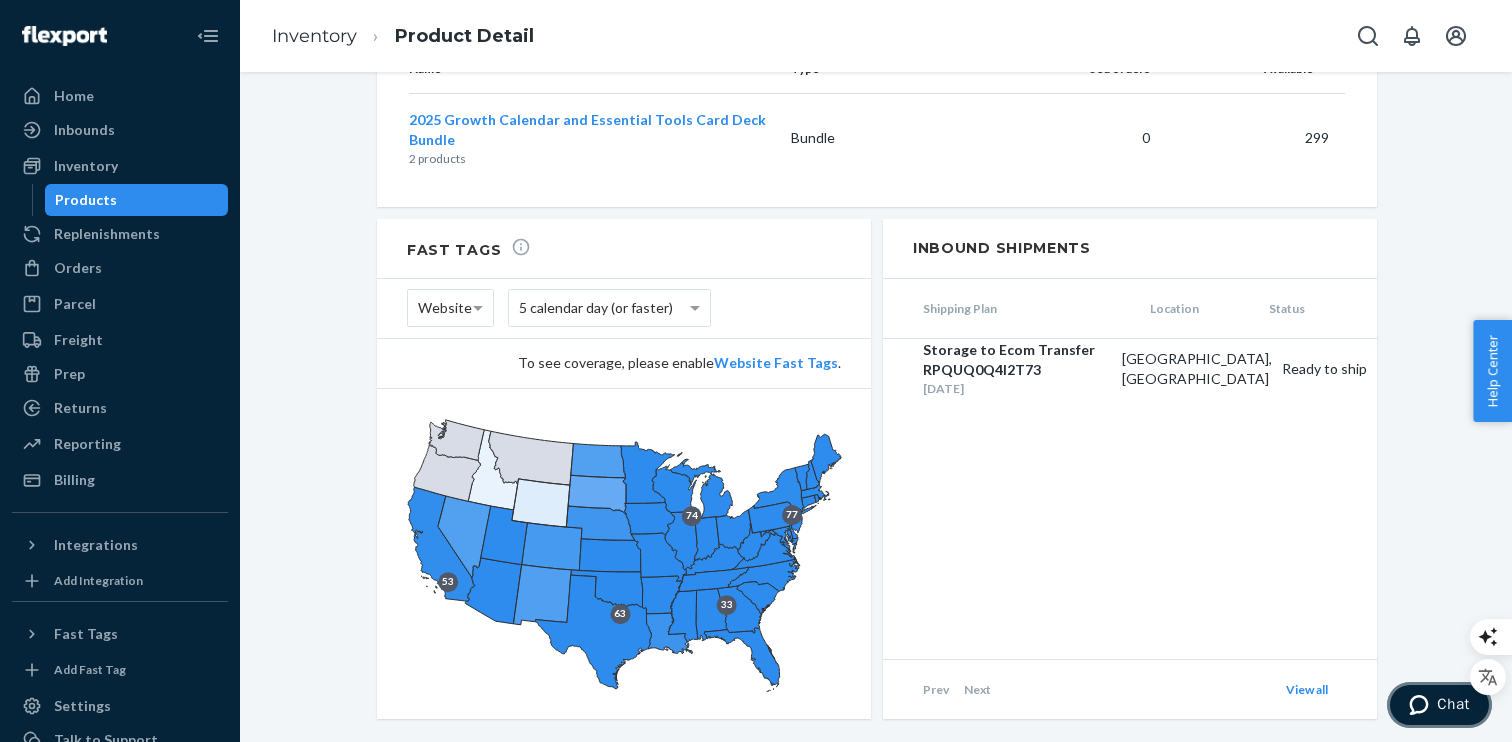 click 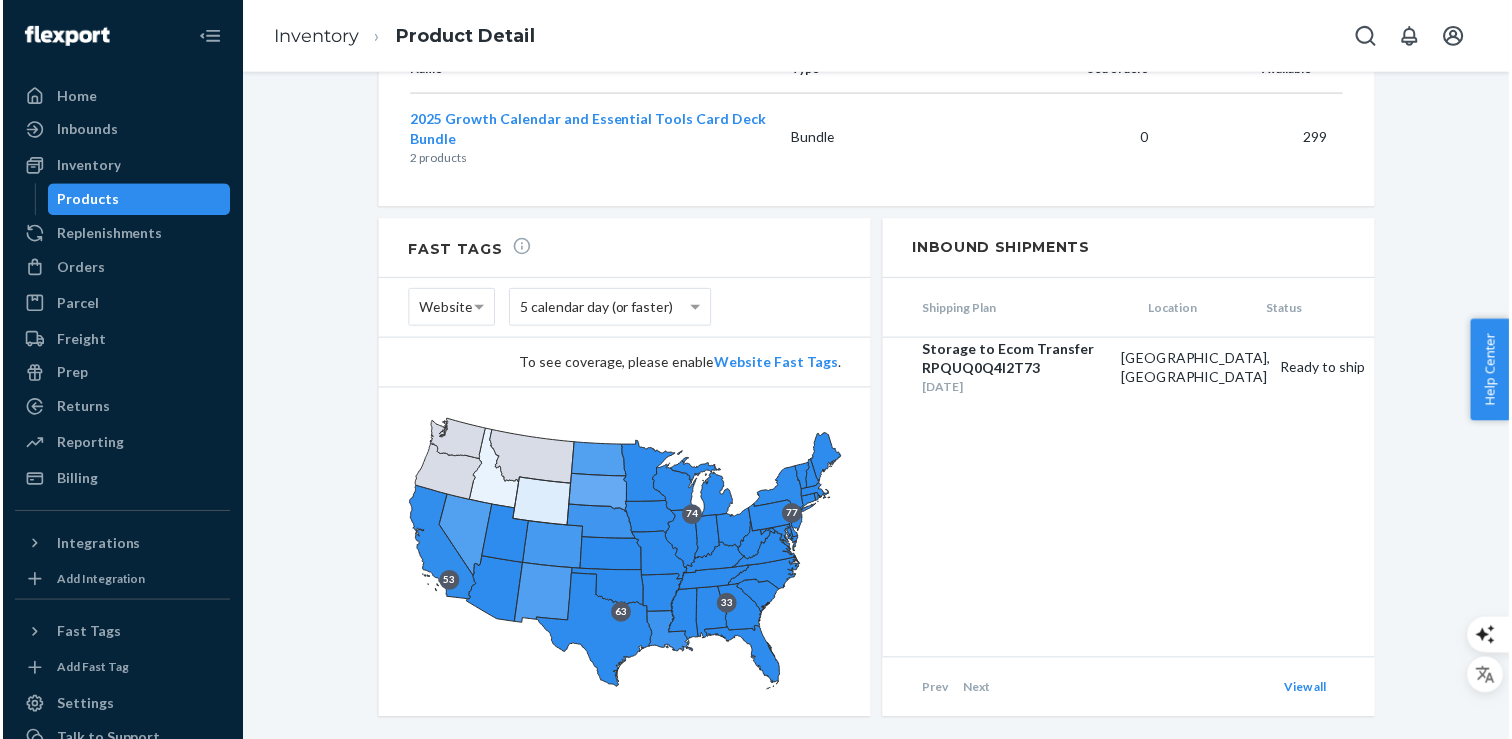 scroll, scrollTop: 0, scrollLeft: 0, axis: both 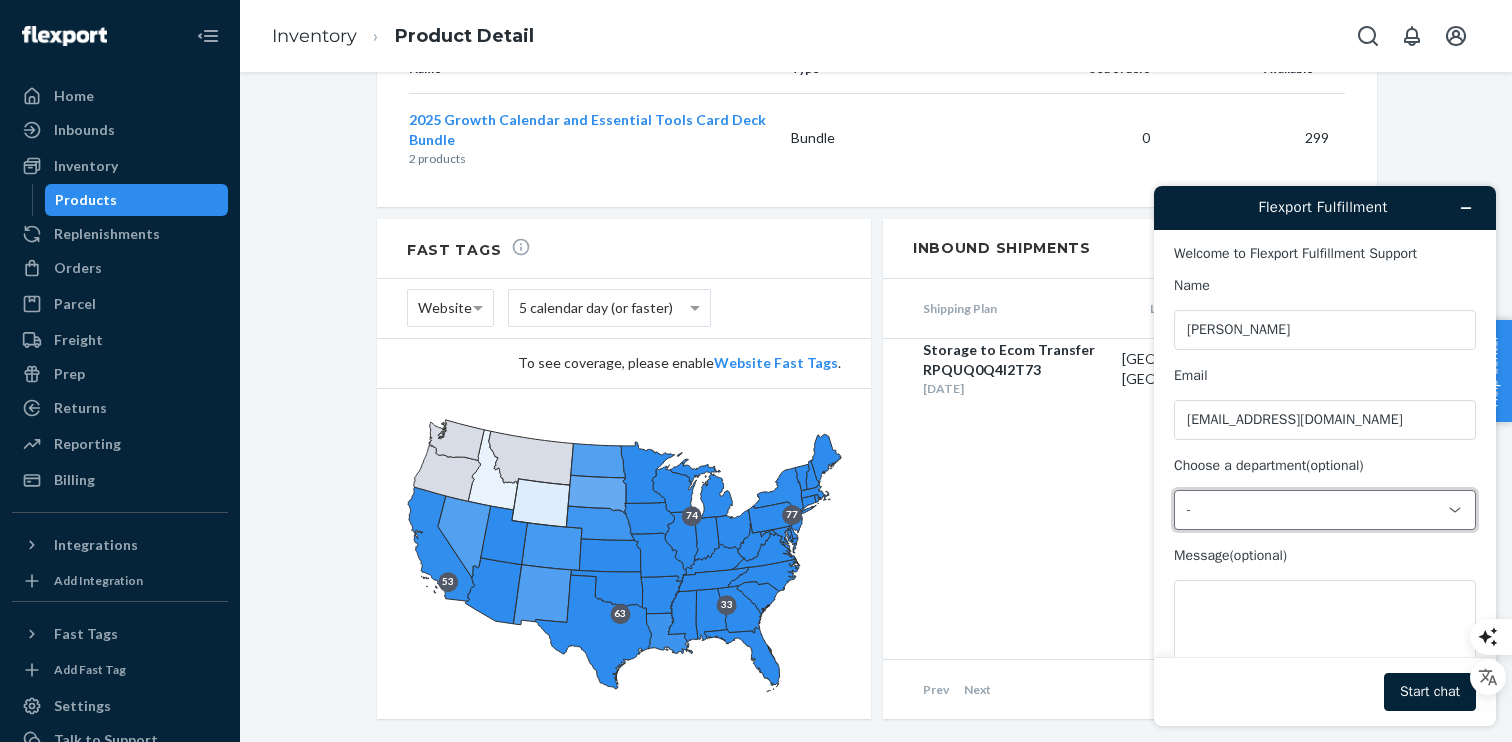 click on "-" at bounding box center [1313, 510] 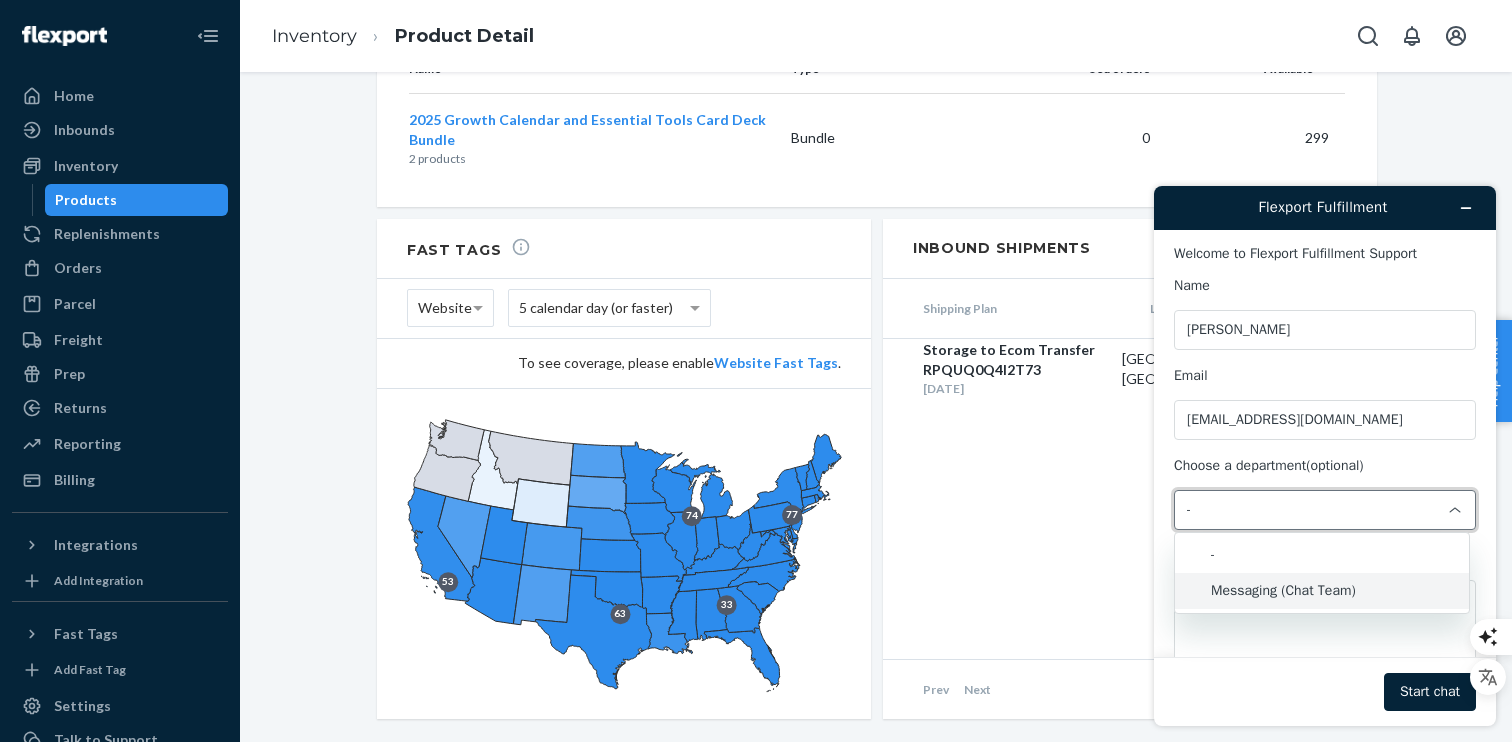 click on "Messaging (Chat Team)" at bounding box center (1322, 591) 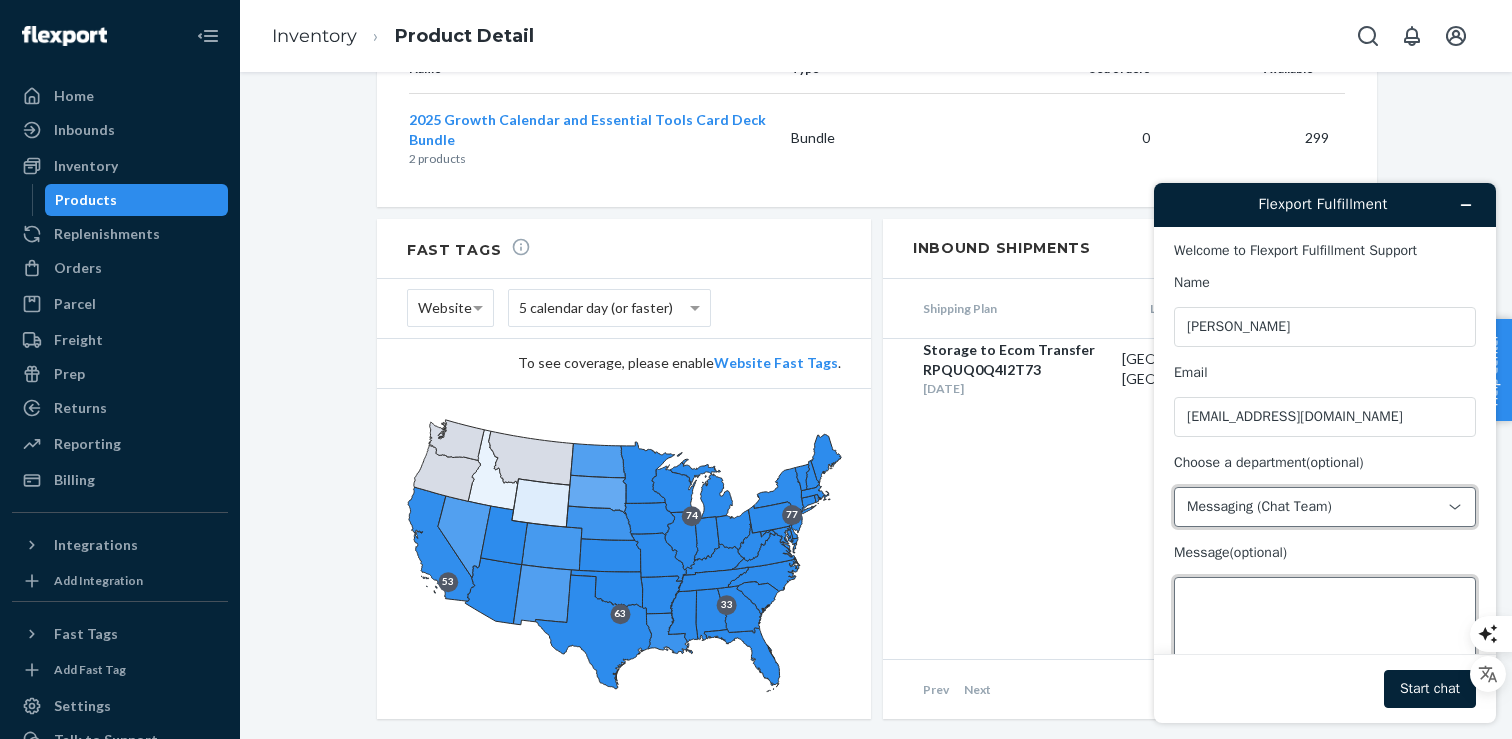 click on "Message  (optional)" at bounding box center (1325, 633) 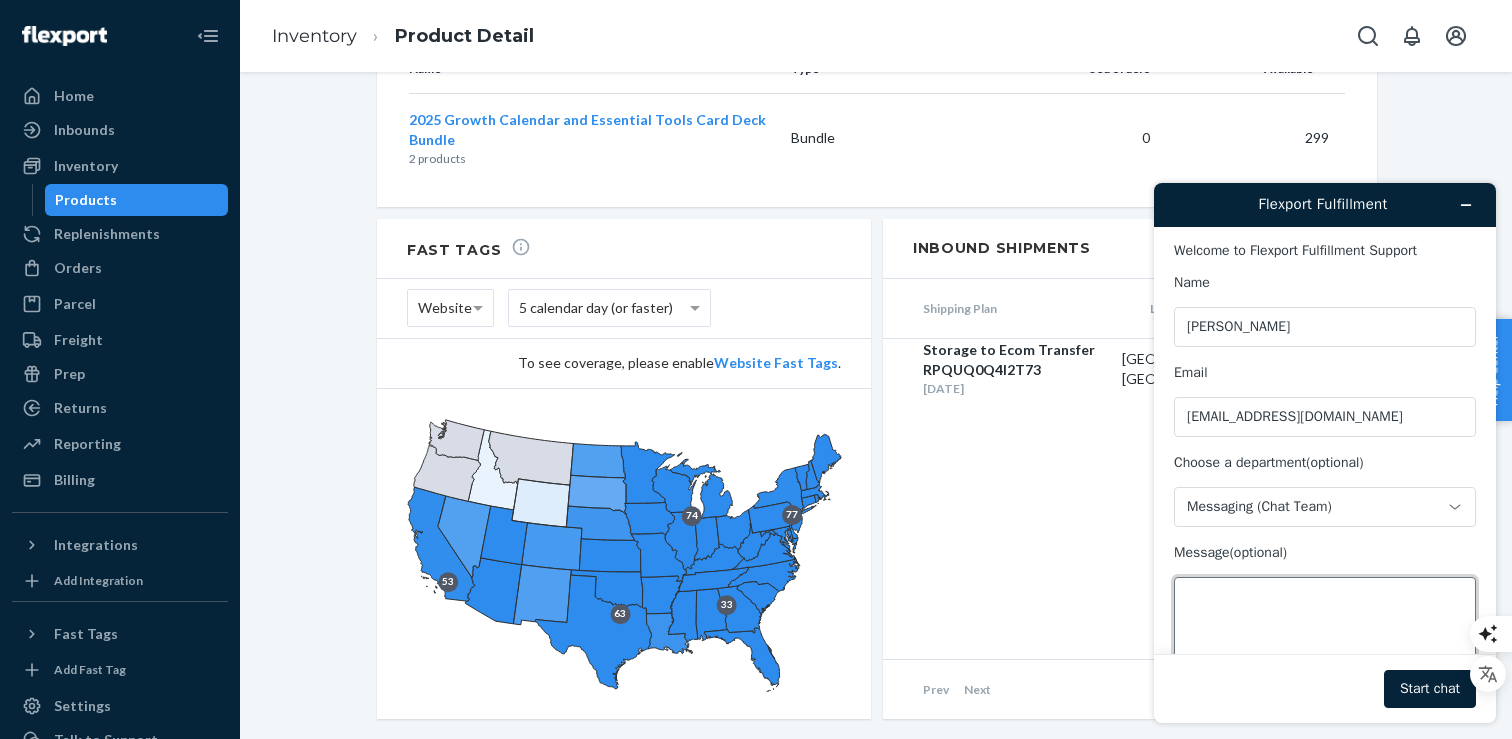 scroll, scrollTop: 63, scrollLeft: 0, axis: vertical 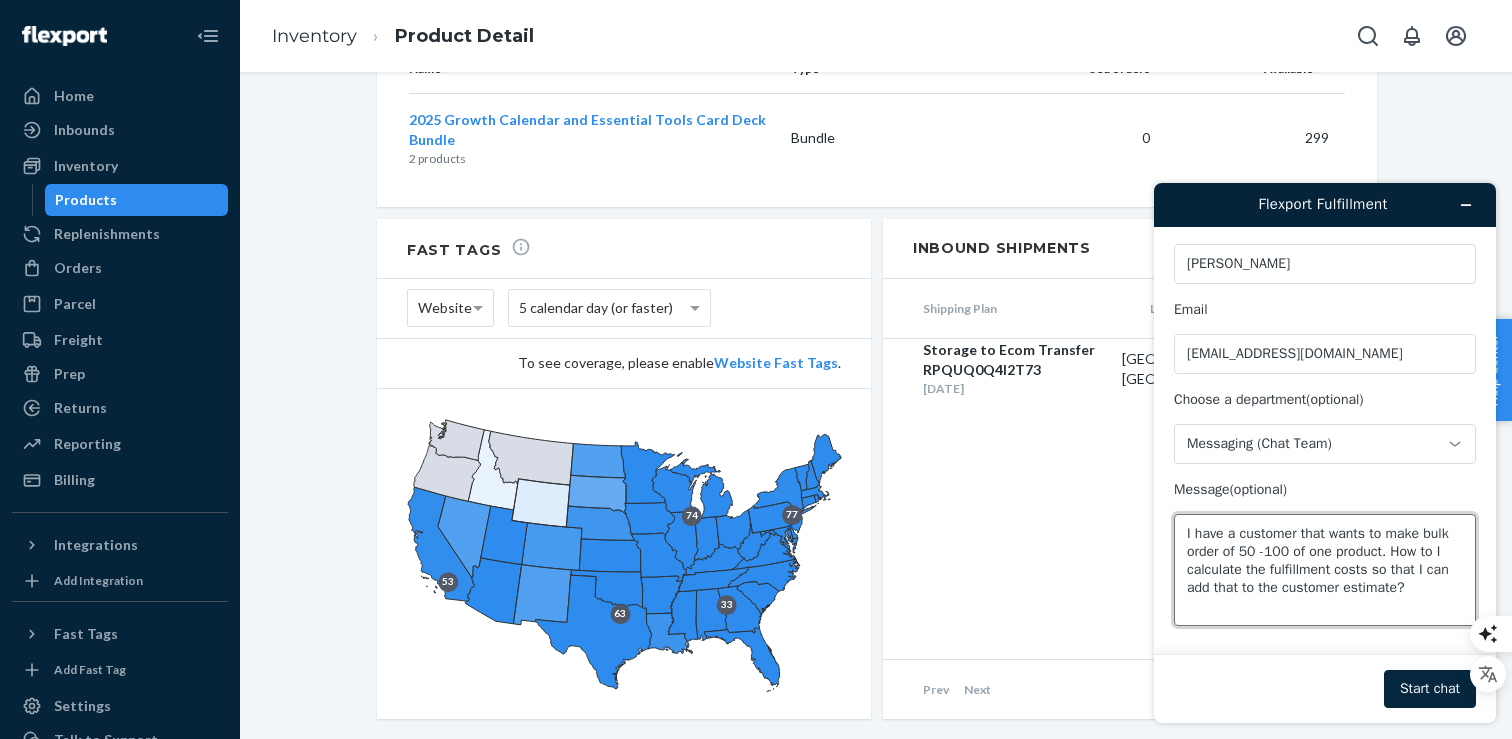 type on "I have a customer that wants to make bulk order of 50 -100 of one product. How to I calculate the fulfillment costs so that I can add that to the customer estimate?" 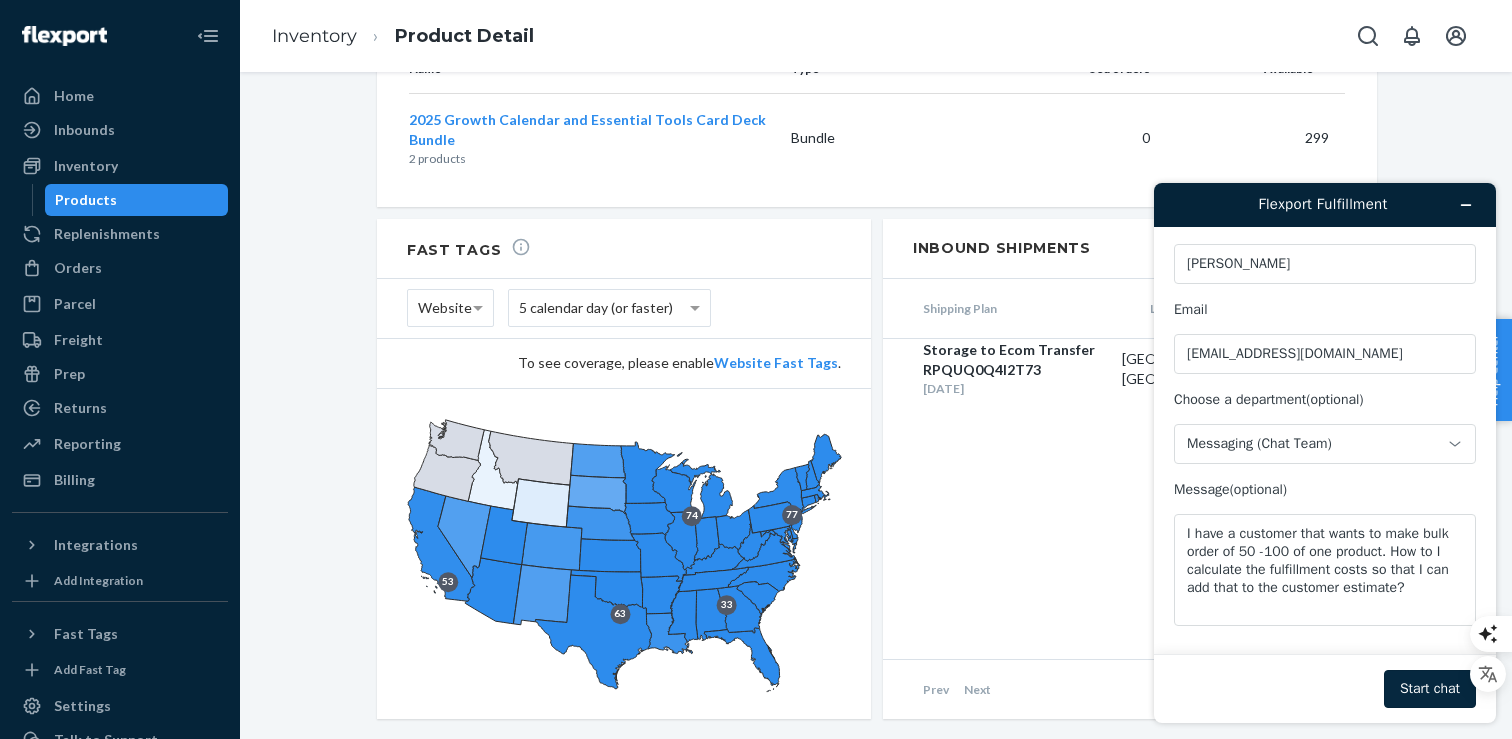 click on "Start chat" at bounding box center [1430, 689] 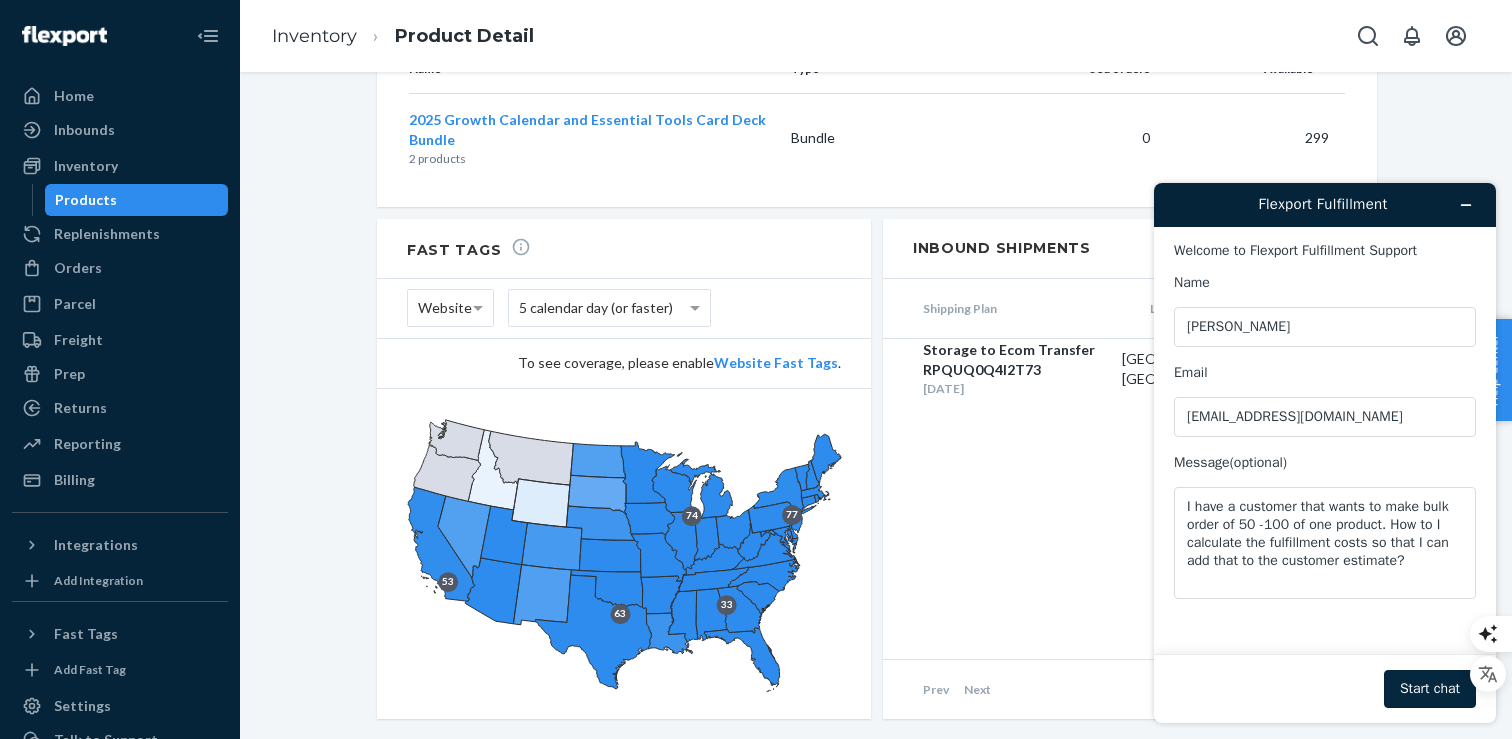 click on "Start chat" at bounding box center [1430, 689] 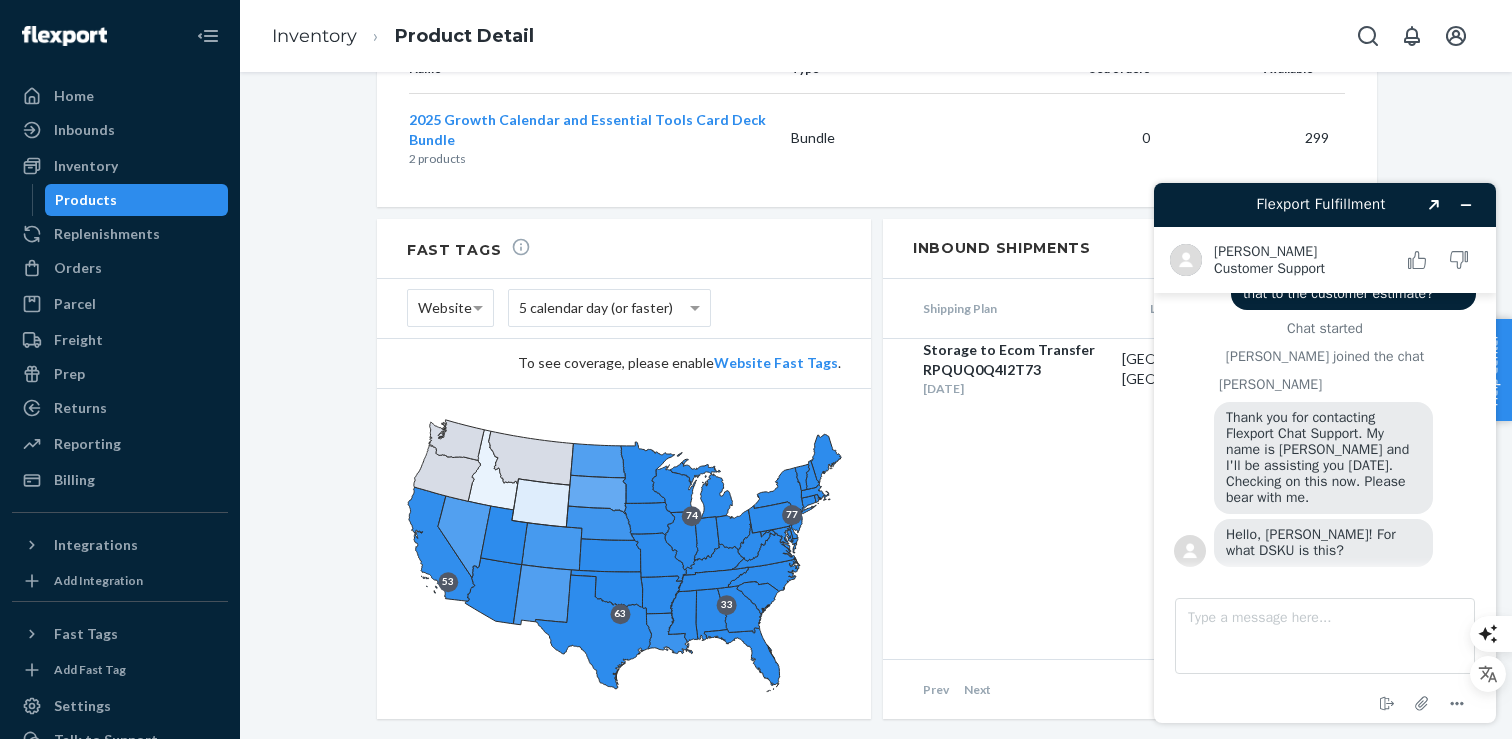 scroll, scrollTop: 91, scrollLeft: 0, axis: vertical 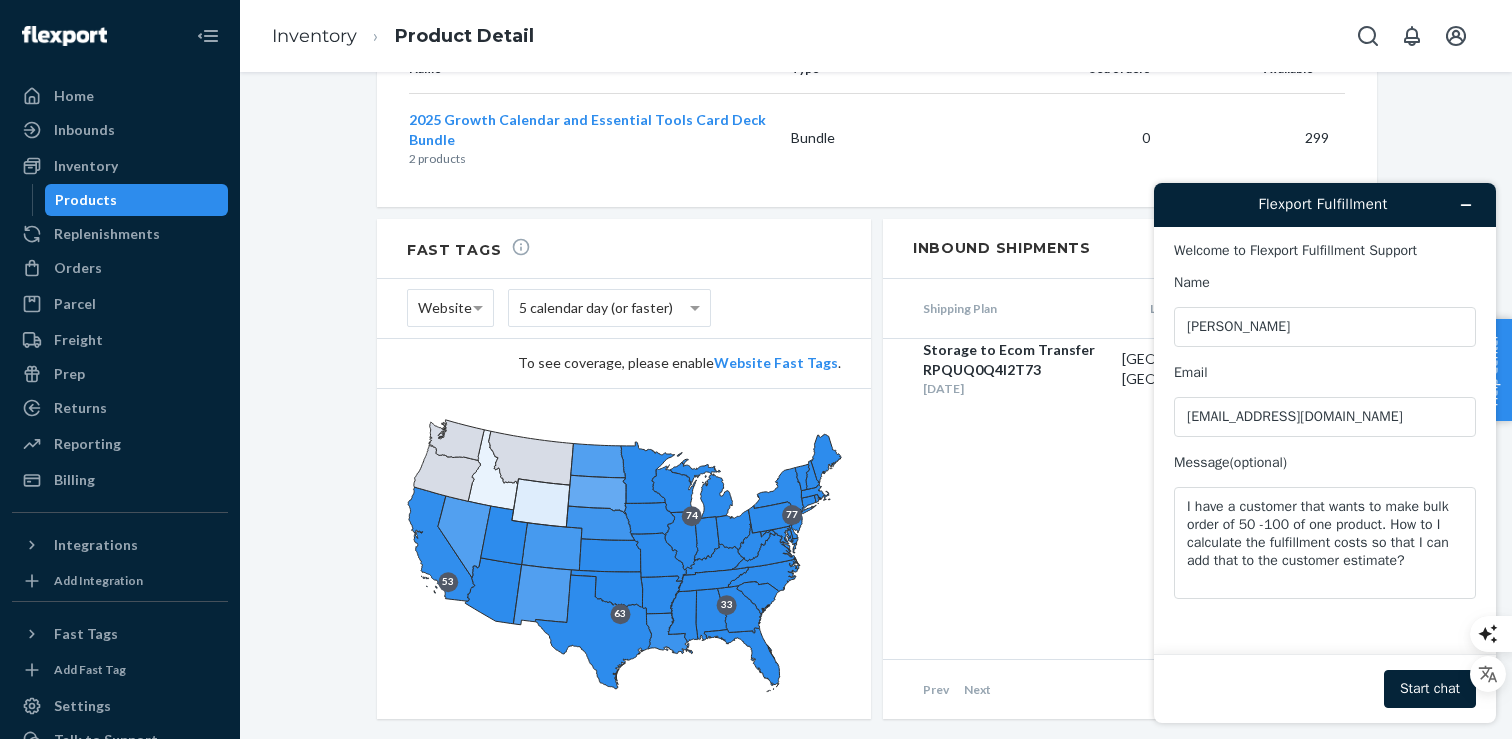 click on "Name [PERSON_NAME] Email [EMAIL_ADDRESS][DOMAIN_NAME] Message  (optional) I have a customer that wants to make bulk order of 50 -100 of one product. How to I calculate the fulfillment costs so that I can add that to the customer estimate?" at bounding box center (1325, 436) 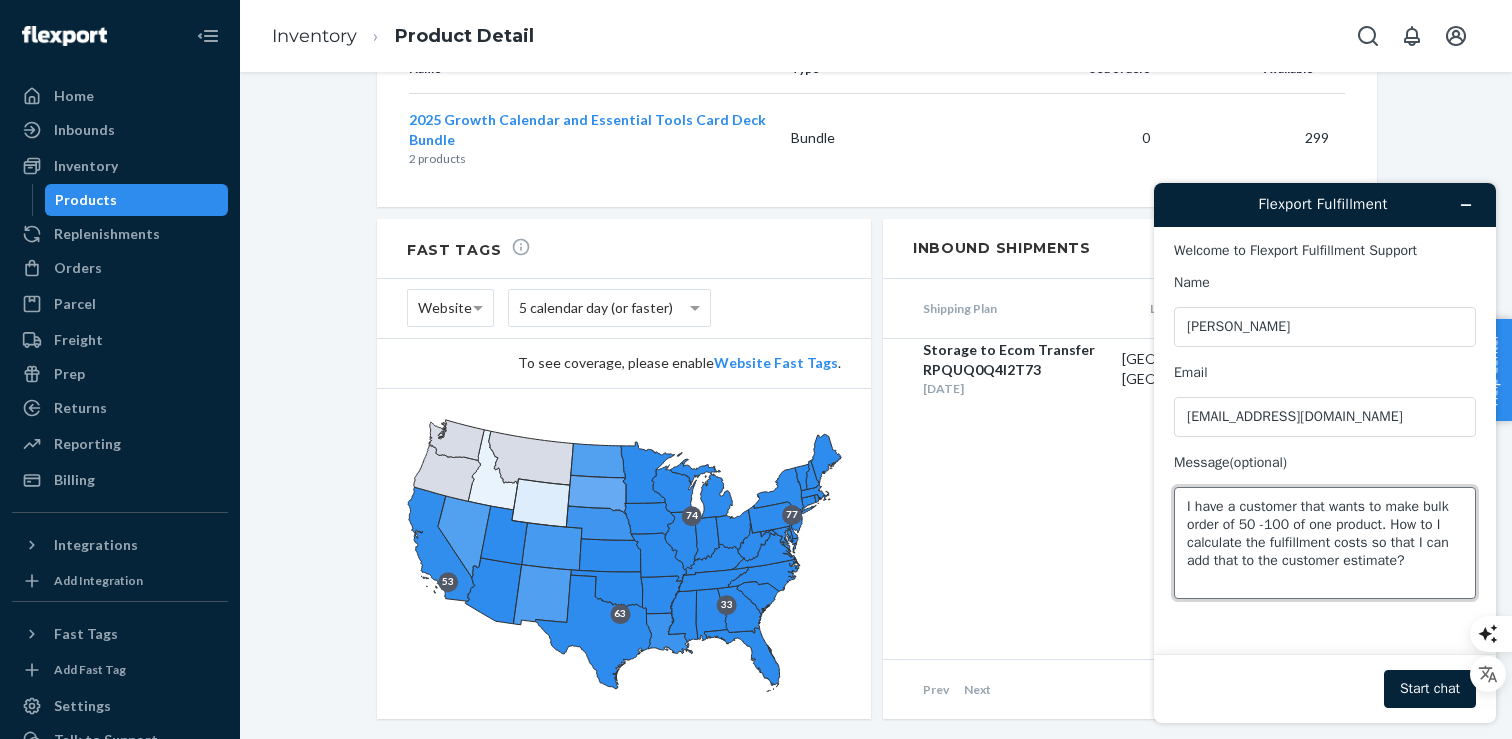 click on "I have a customer that wants to make bulk order of 50 -100 of one product. How to I calculate the fulfillment costs so that I can add that to the customer estimate?" at bounding box center (1325, 543) 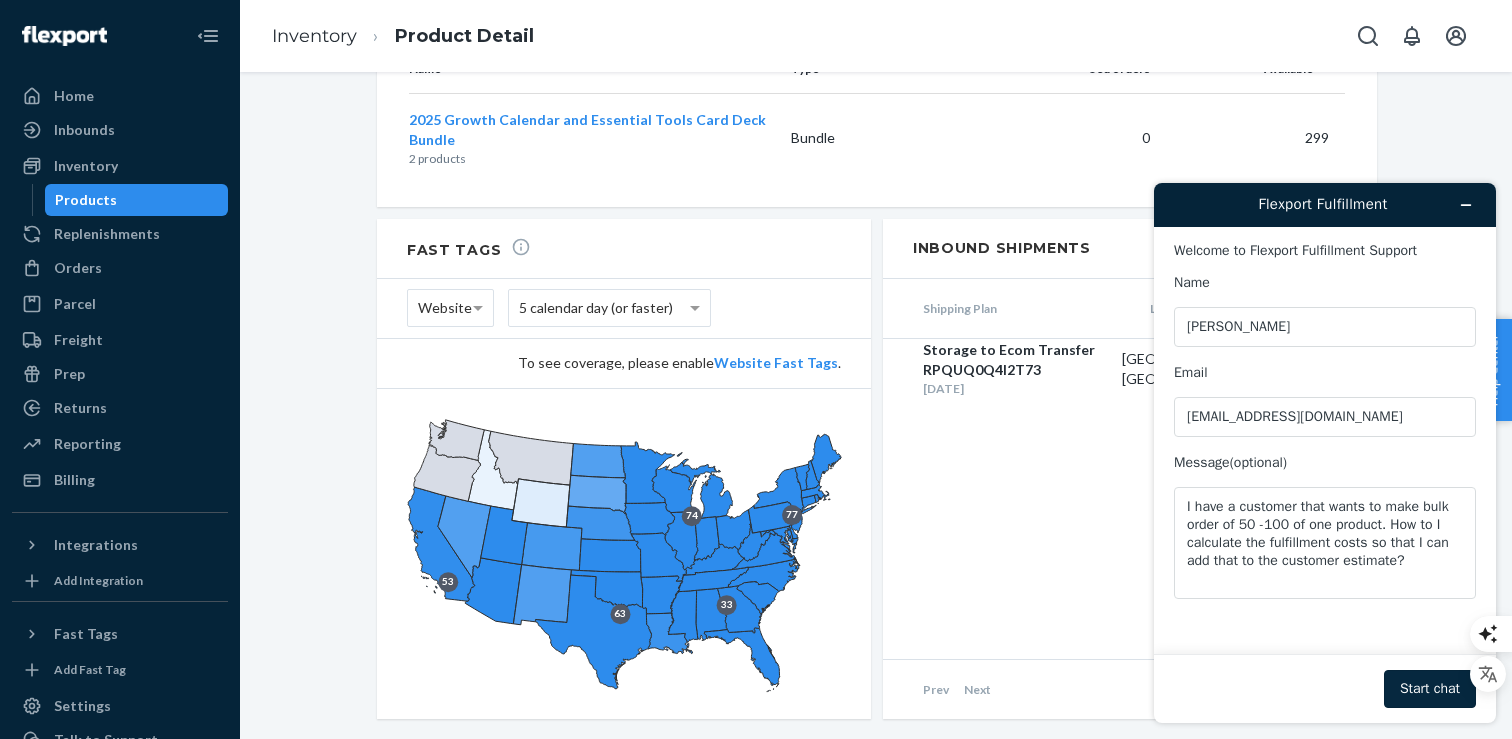 click on "Start chat" at bounding box center (1430, 689) 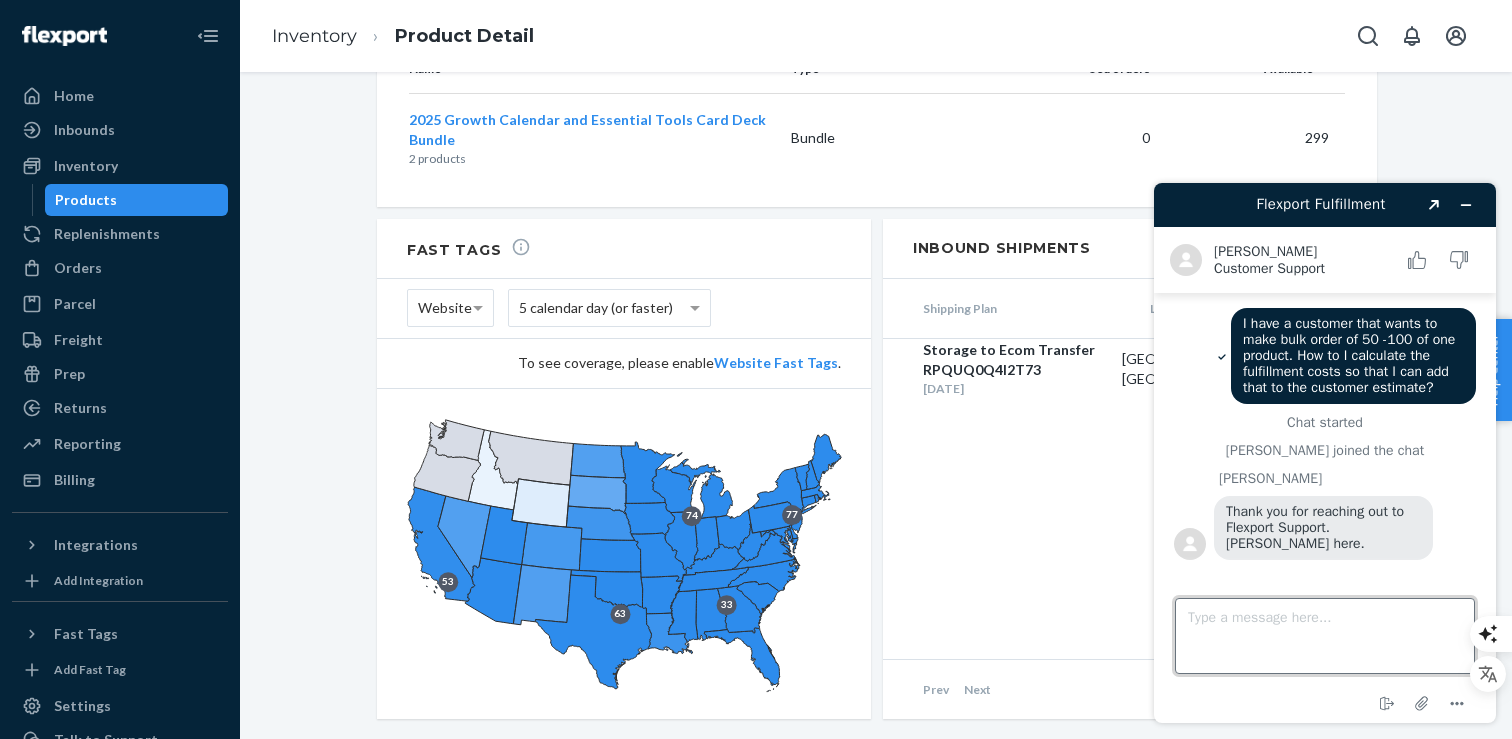 click on "Type a message here..." at bounding box center (1325, 636) 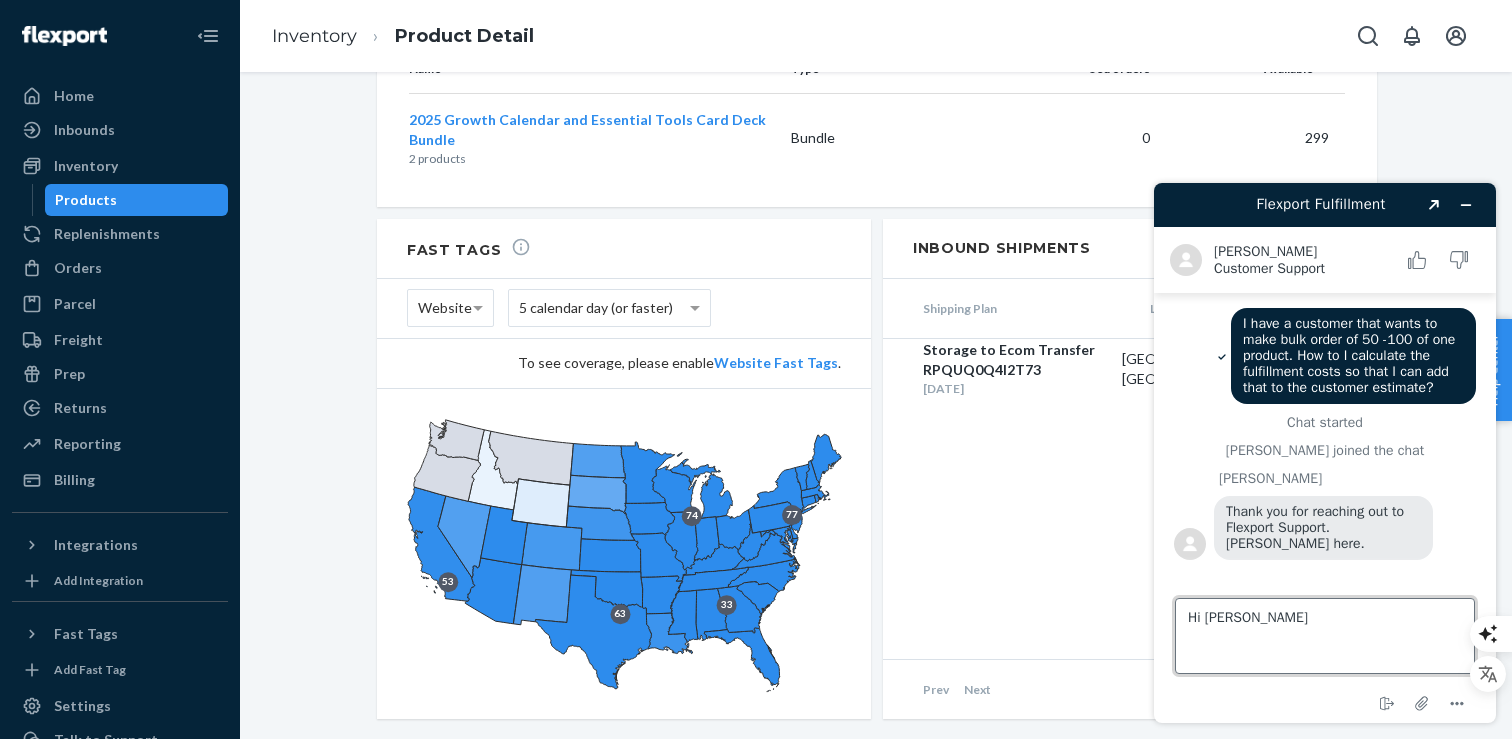 type on "Hi [PERSON_NAME]" 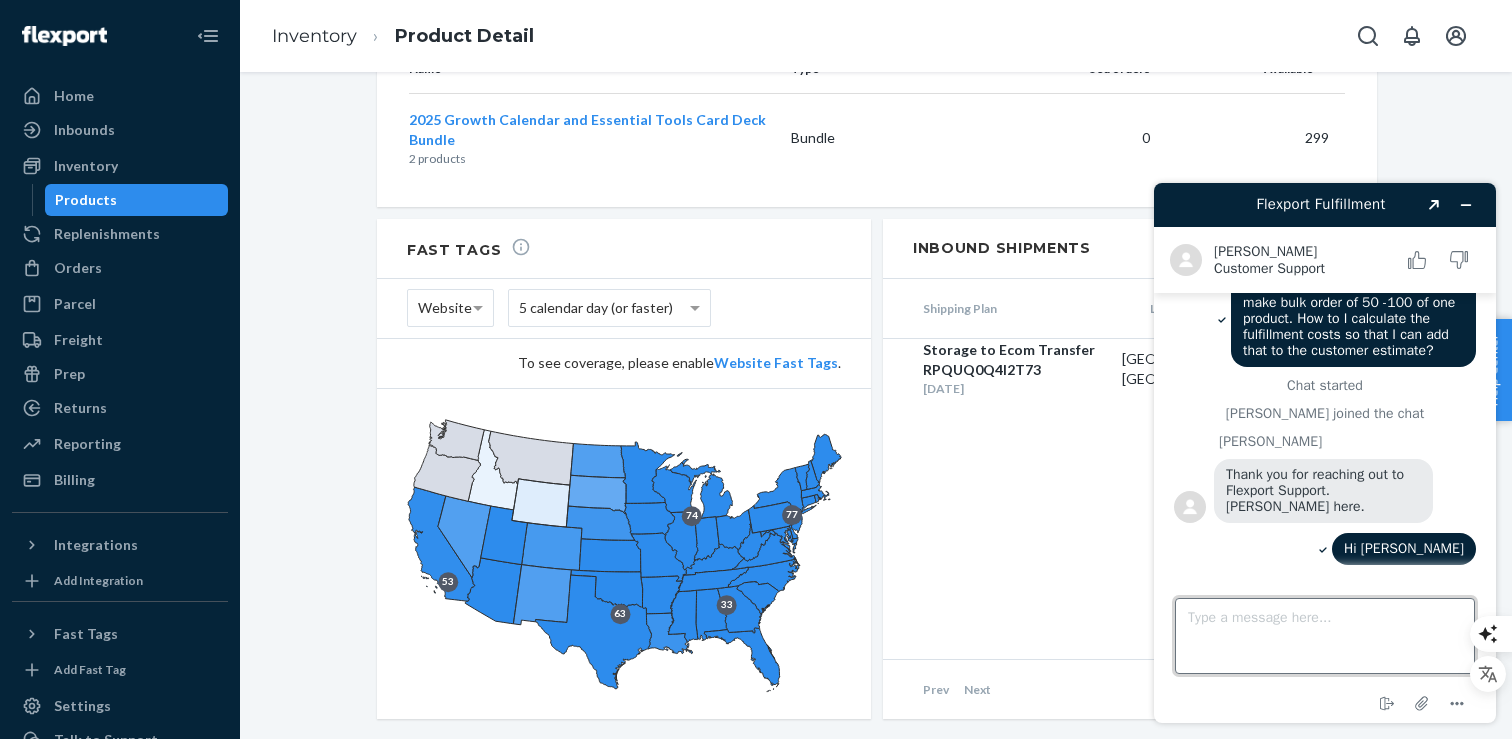 scroll, scrollTop: 134, scrollLeft: 0, axis: vertical 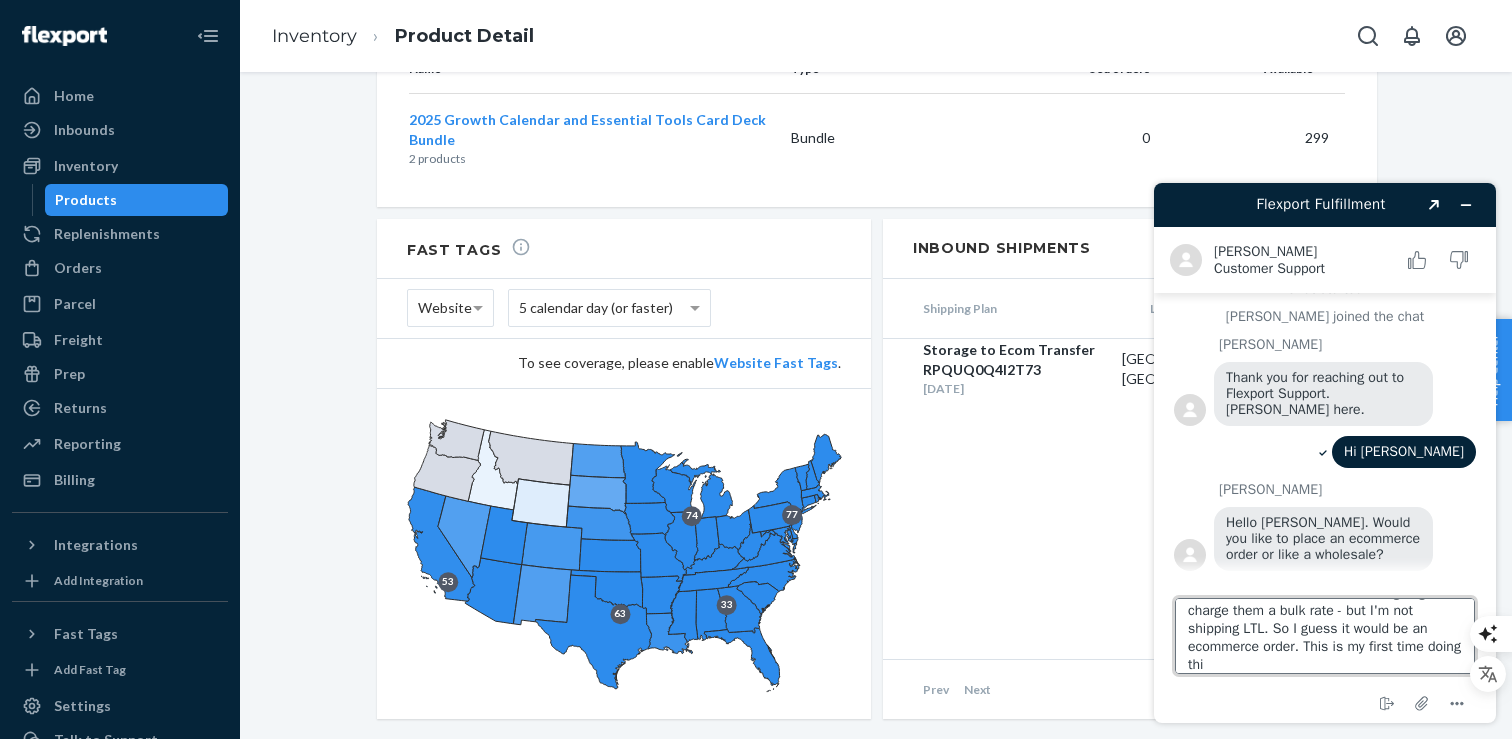 type on "This is kind of wholesale as I am going to charge them a bulk rate - but I'm not shipping LTL. So I guess it would be an ecommerce order. This is my first time doing this" 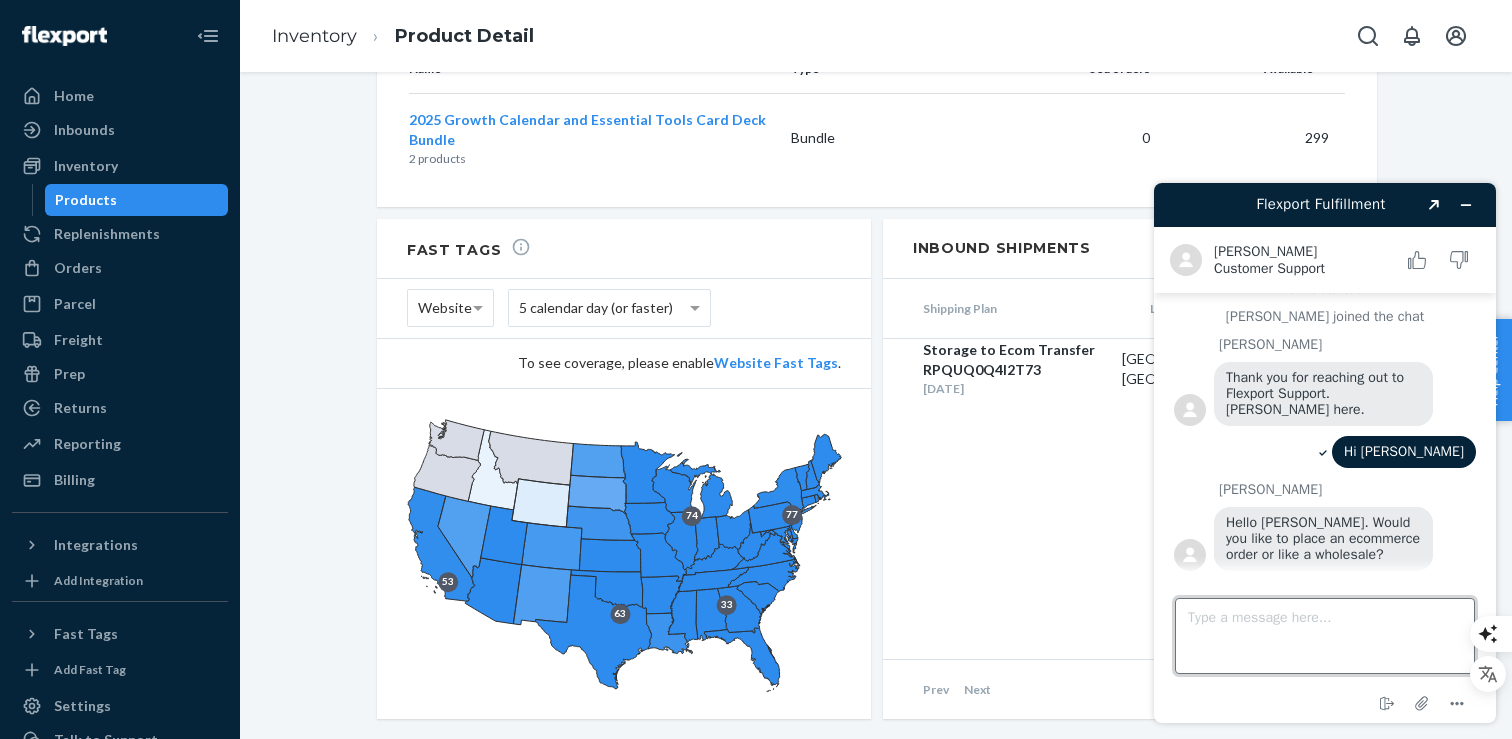 scroll, scrollTop: 0, scrollLeft: 0, axis: both 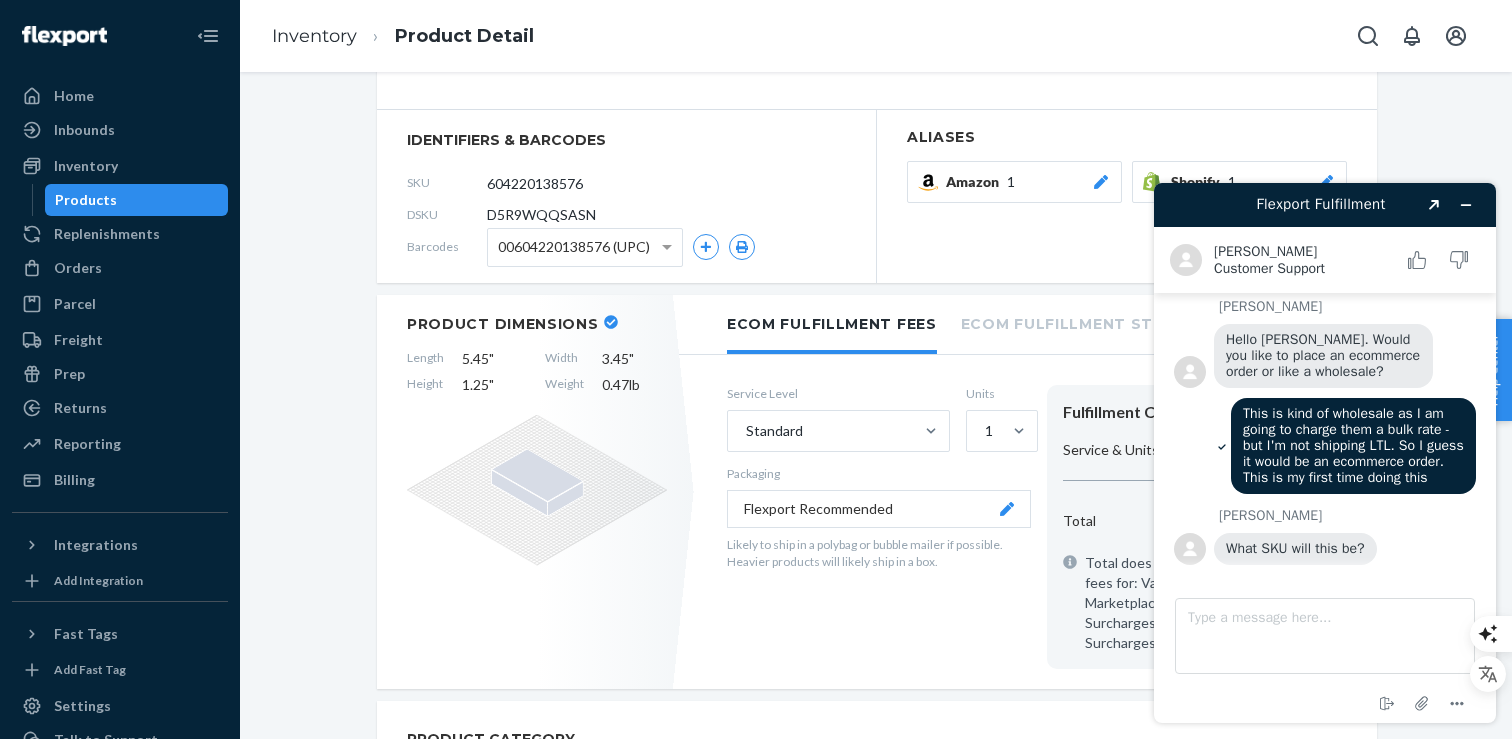 drag, startPoint x: 615, startPoint y: 181, endPoint x: 479, endPoint y: 183, distance: 136.01471 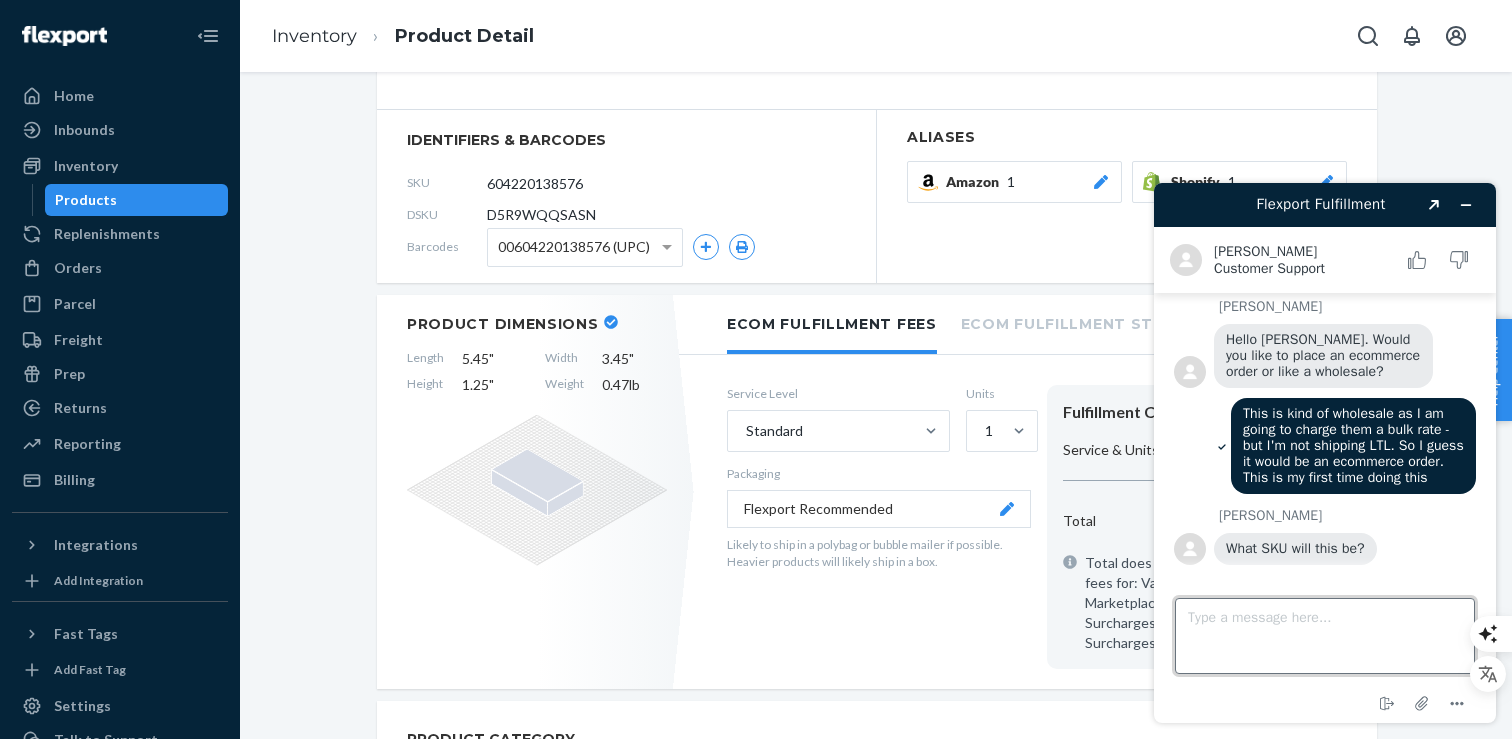 click on "Type a message here..." at bounding box center (1325, 636) 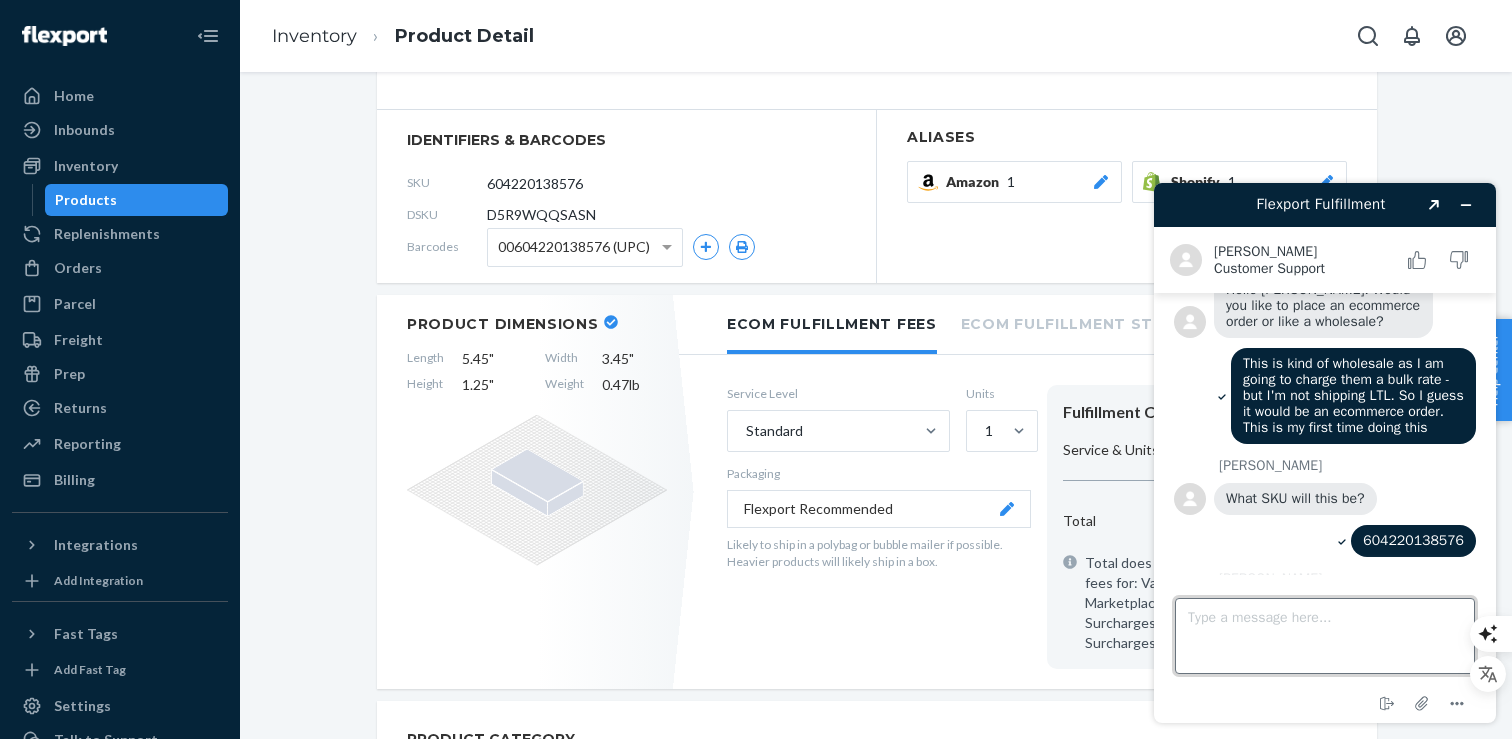 scroll, scrollTop: 453, scrollLeft: 0, axis: vertical 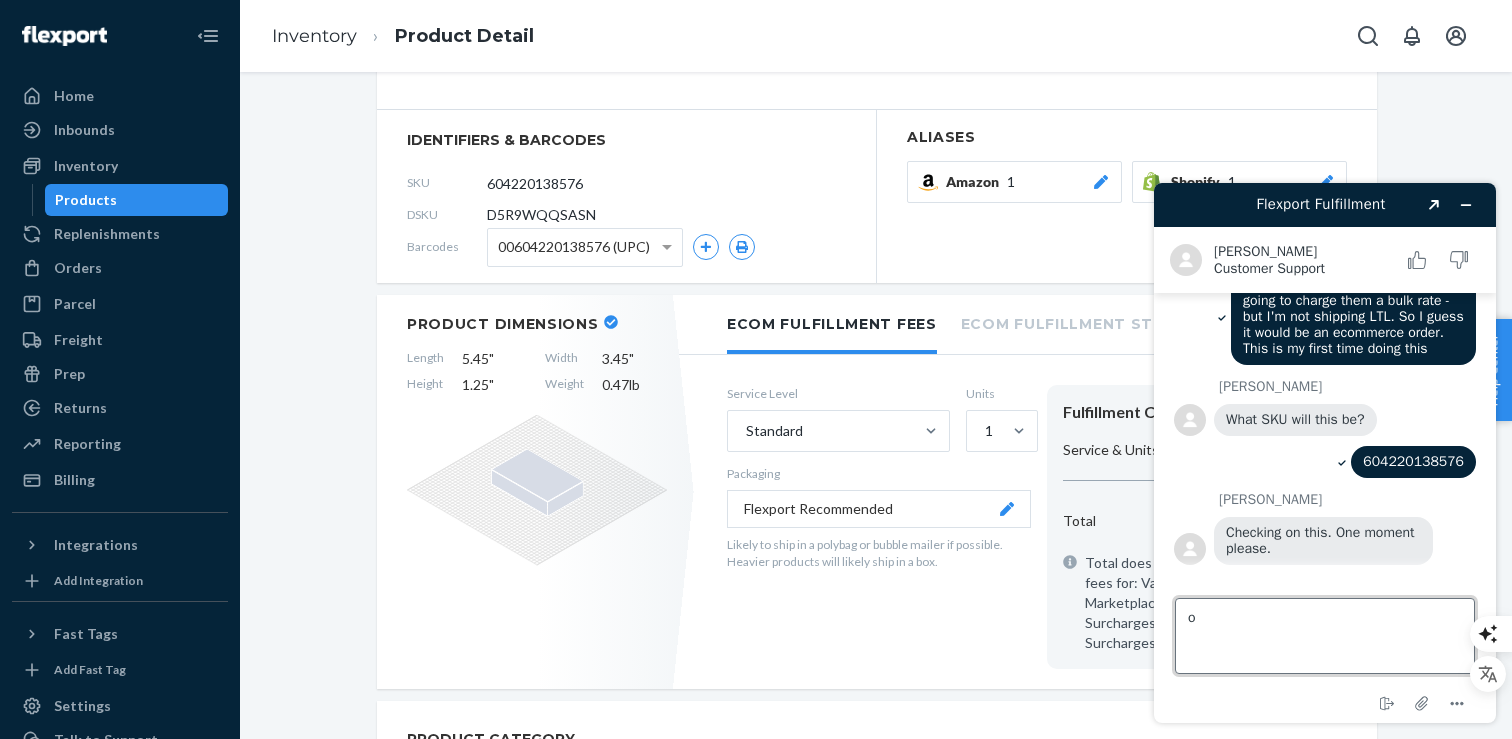 type on "ok" 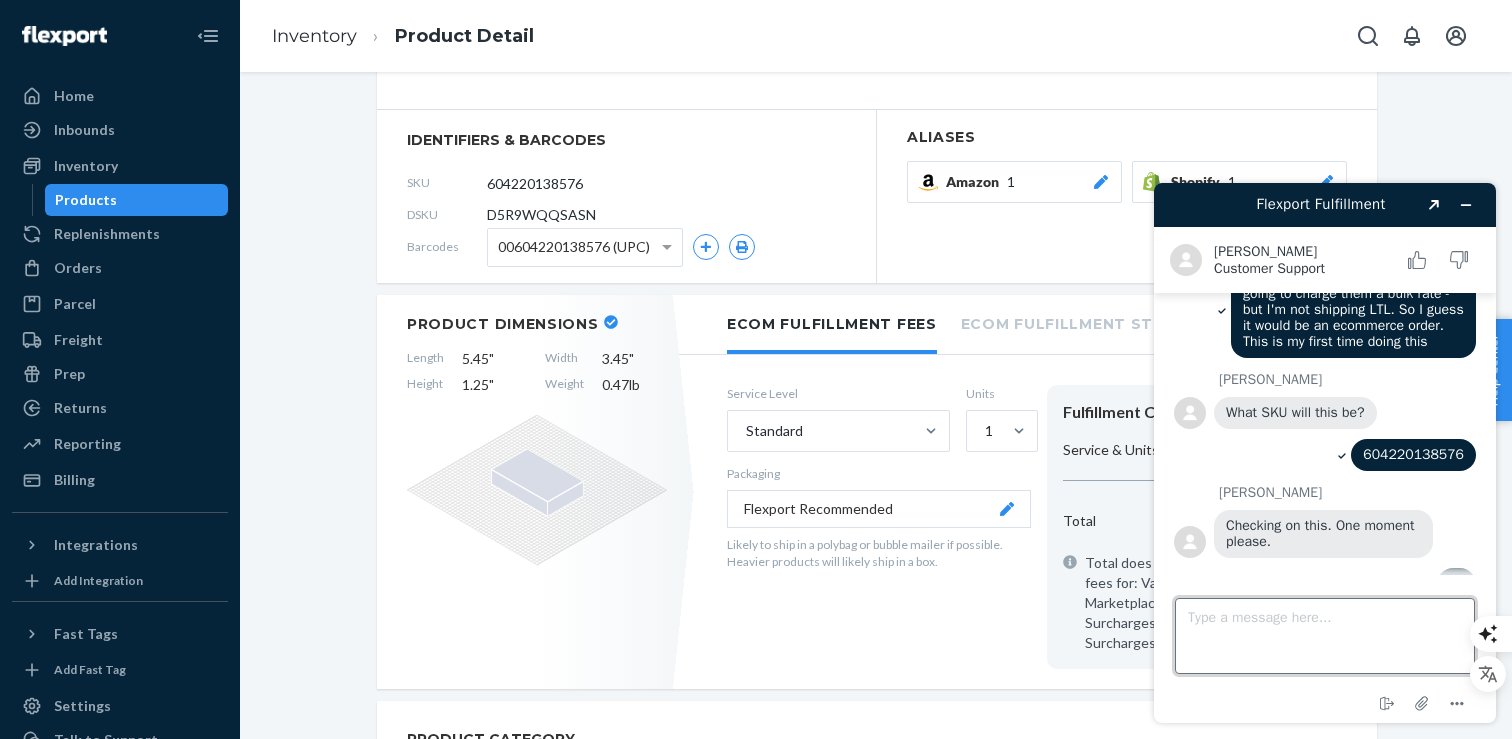 scroll, scrollTop: 495, scrollLeft: 0, axis: vertical 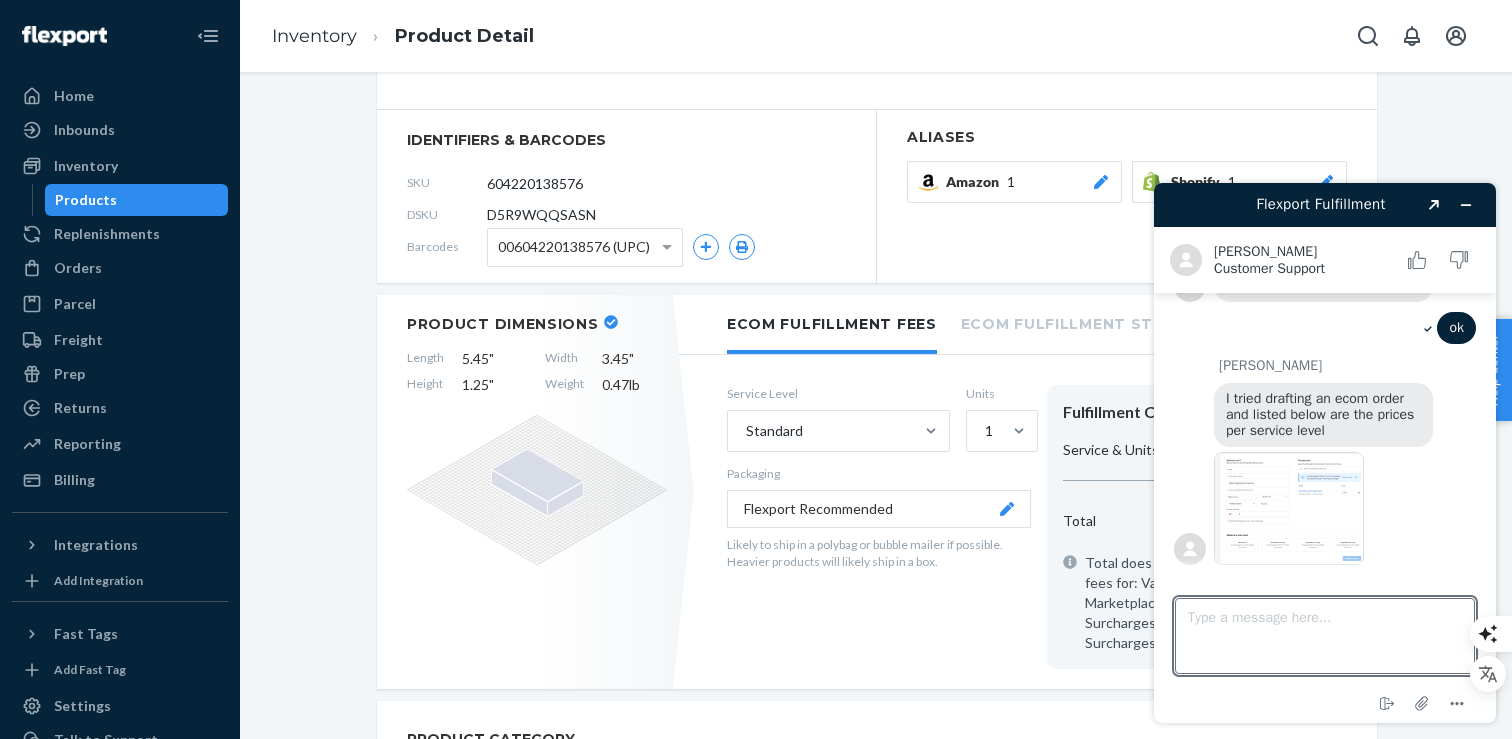 click at bounding box center (1289, 508) 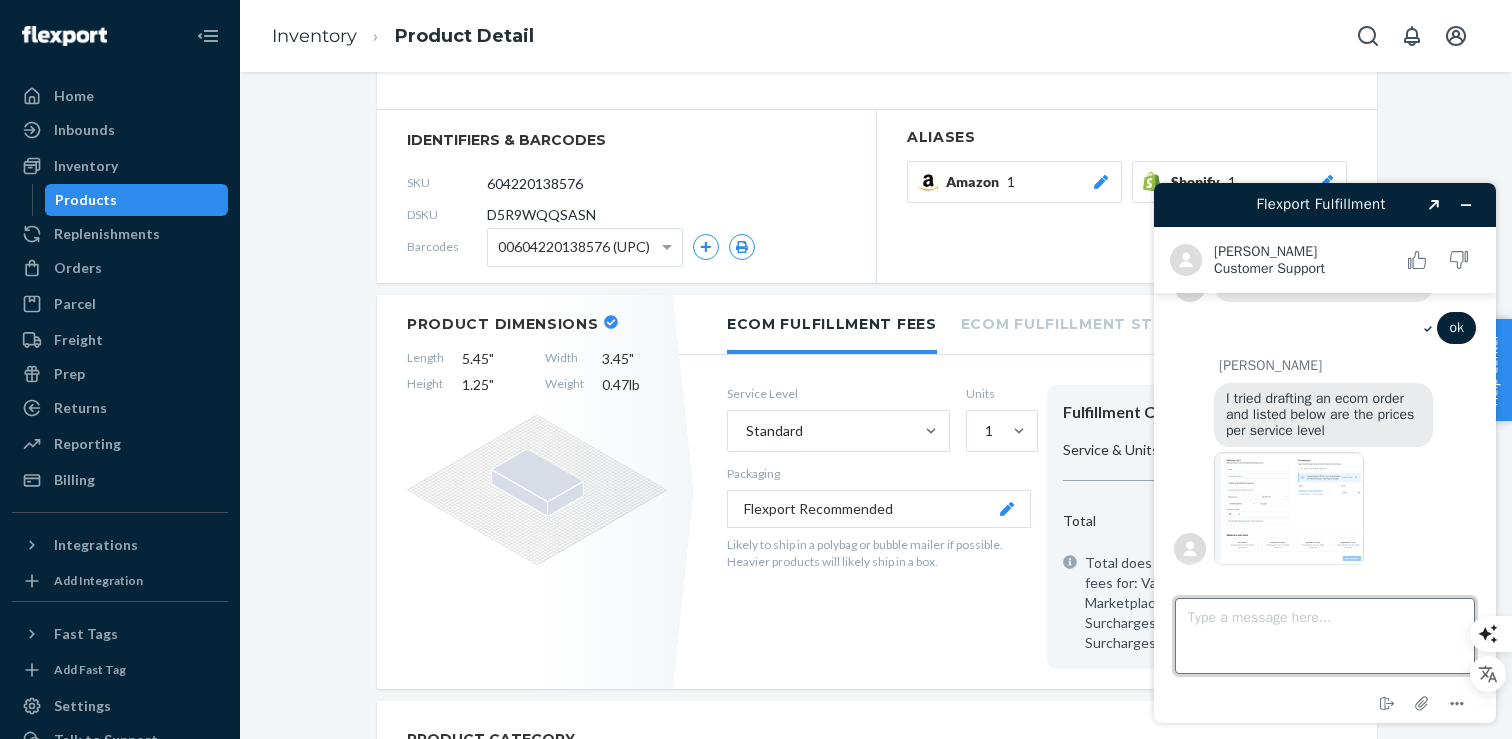 click on "Type a message here..." at bounding box center (1325, 636) 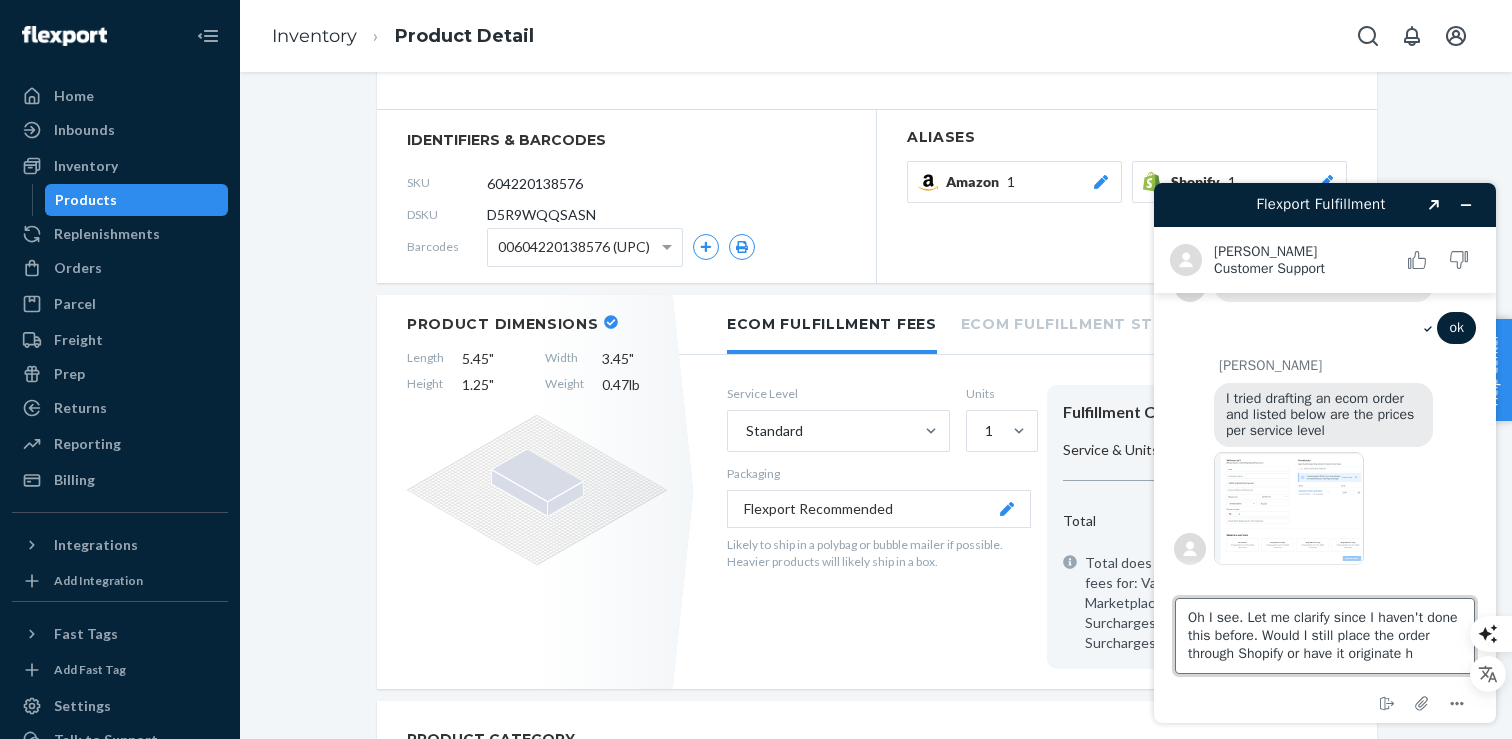 scroll, scrollTop: 7, scrollLeft: 0, axis: vertical 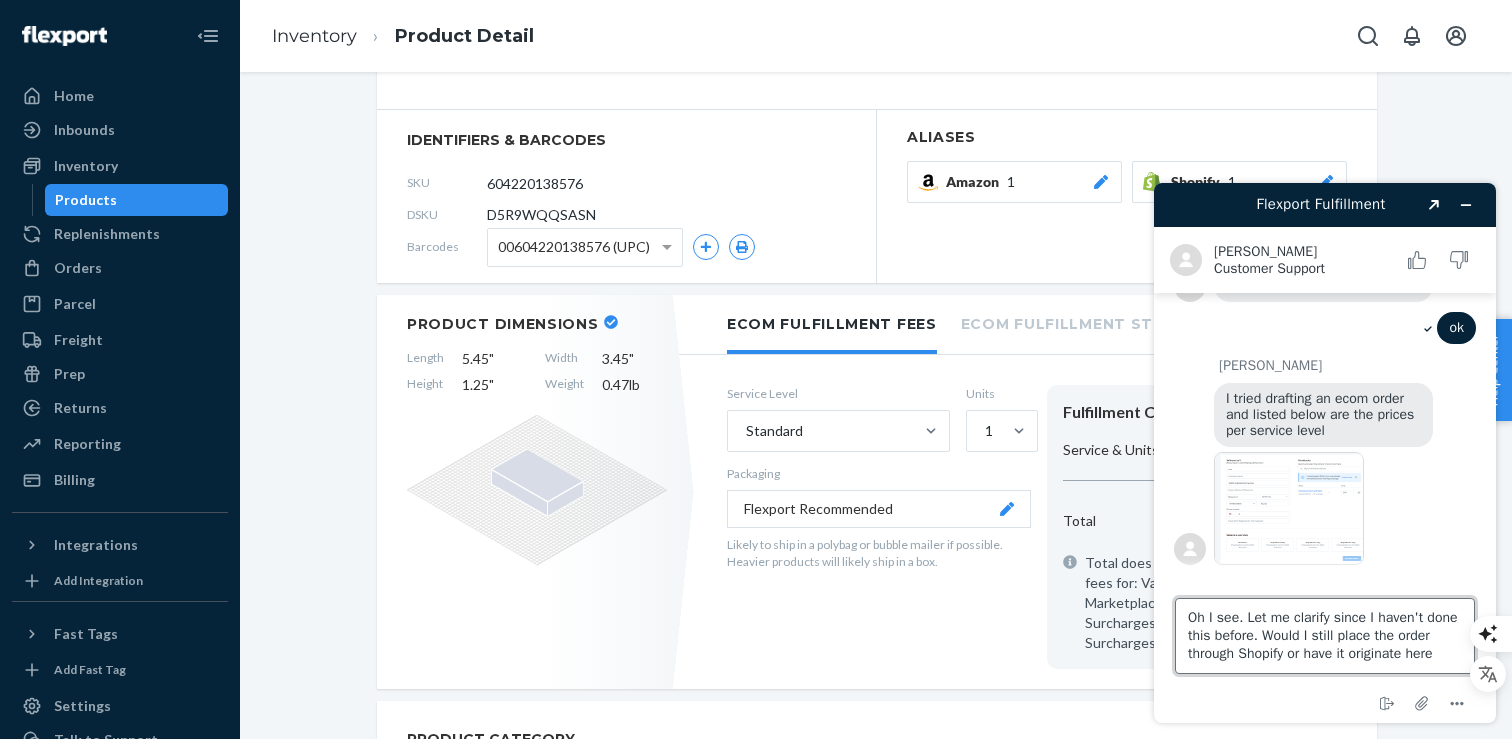 type on "Oh I see. Let me clarify since I haven't done this before. Would I still place the order through Shopify or have it originate here?" 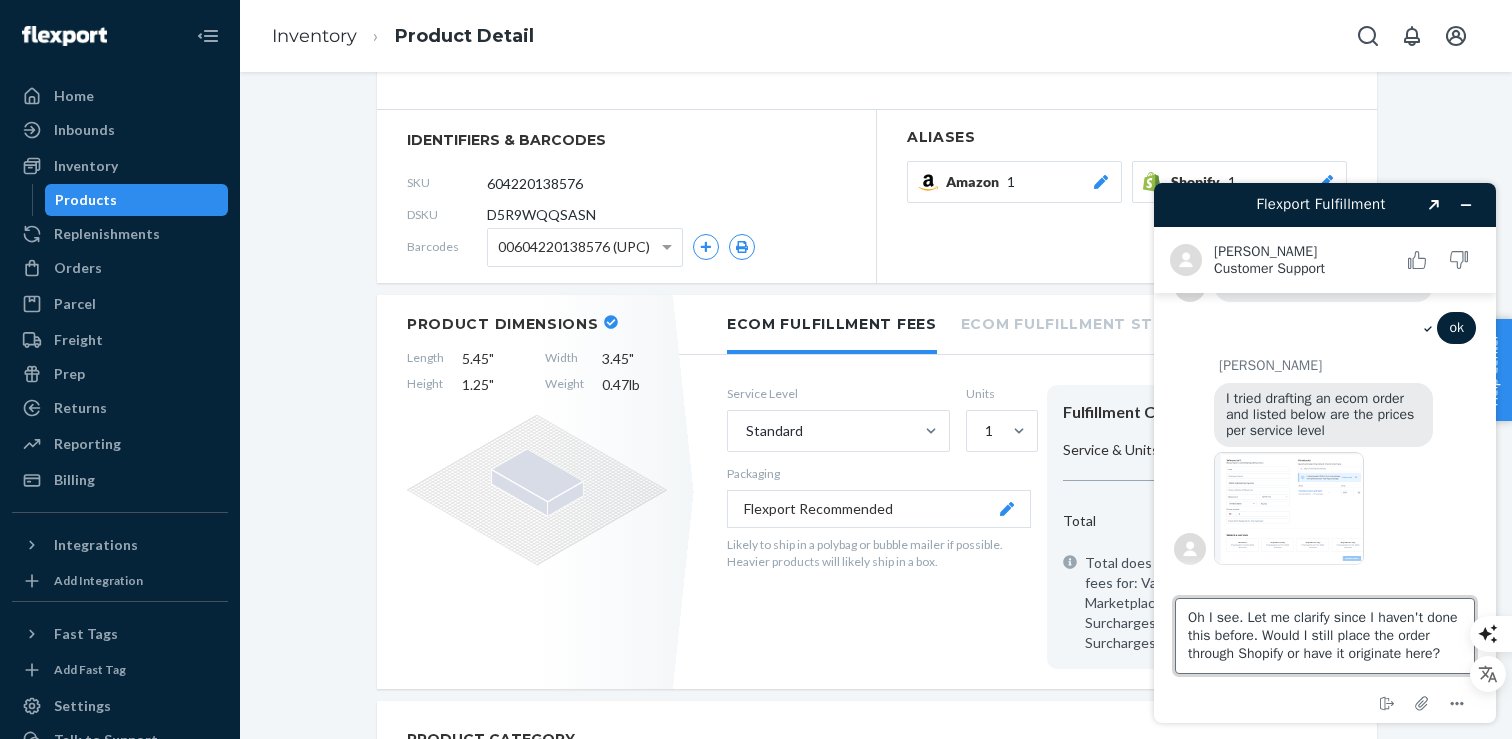 type 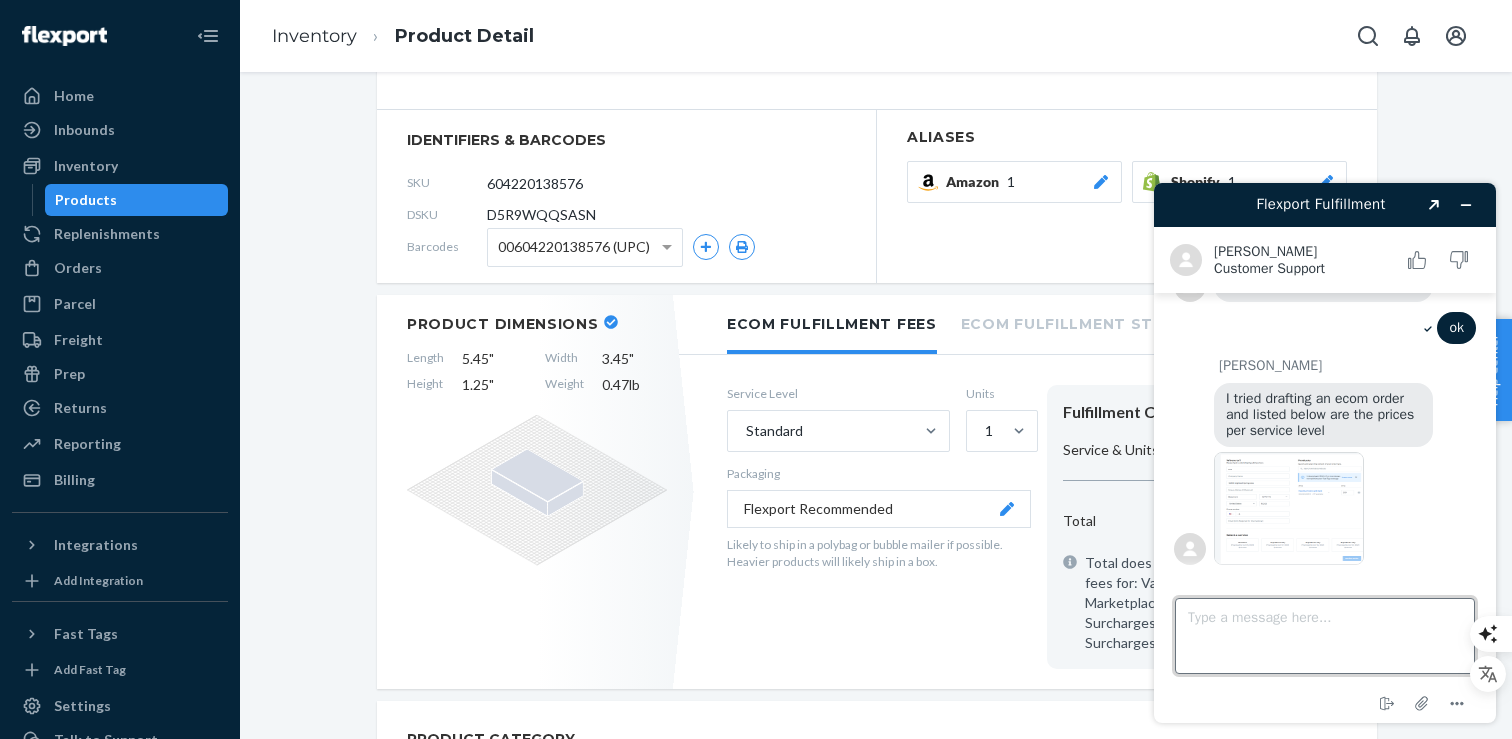 scroll, scrollTop: 0, scrollLeft: 0, axis: both 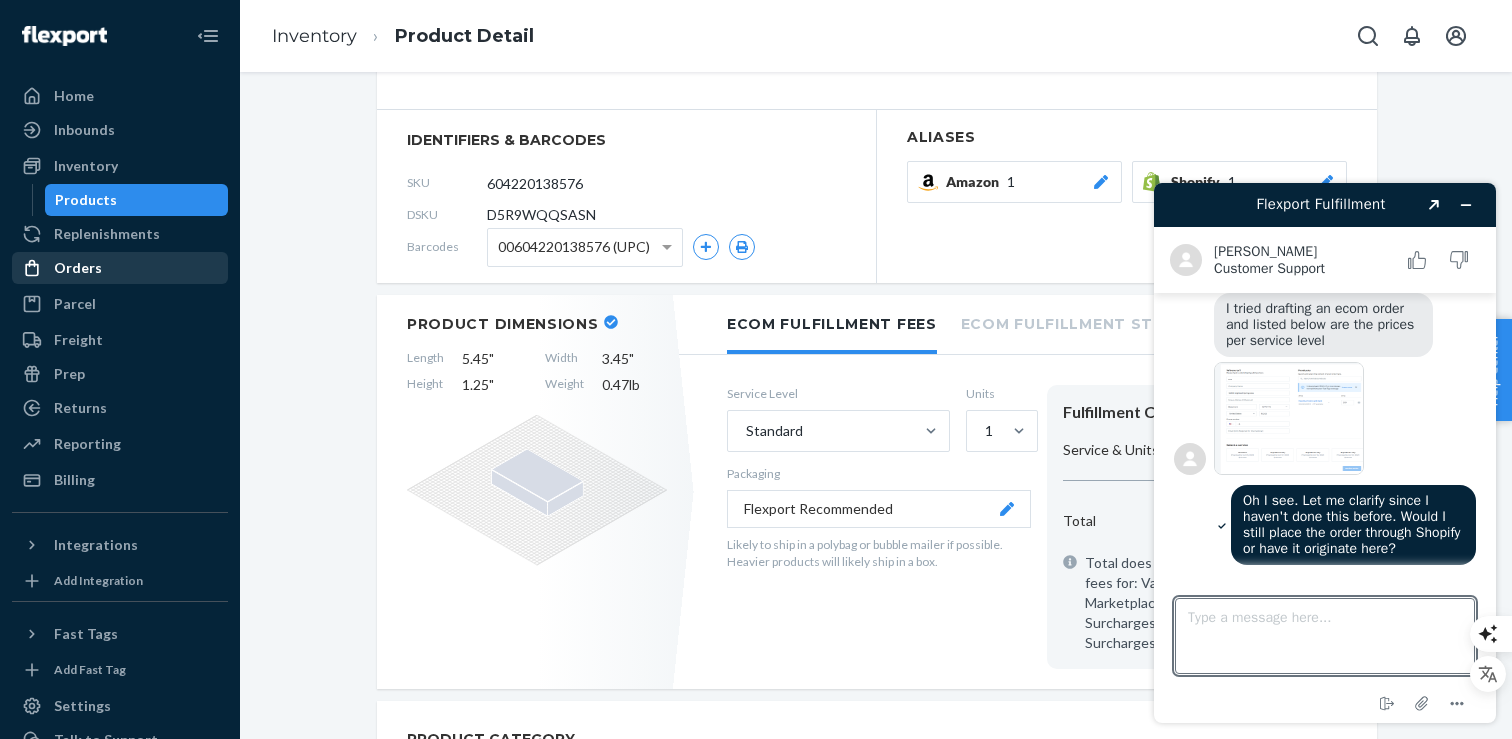 click on "Orders" at bounding box center [120, 268] 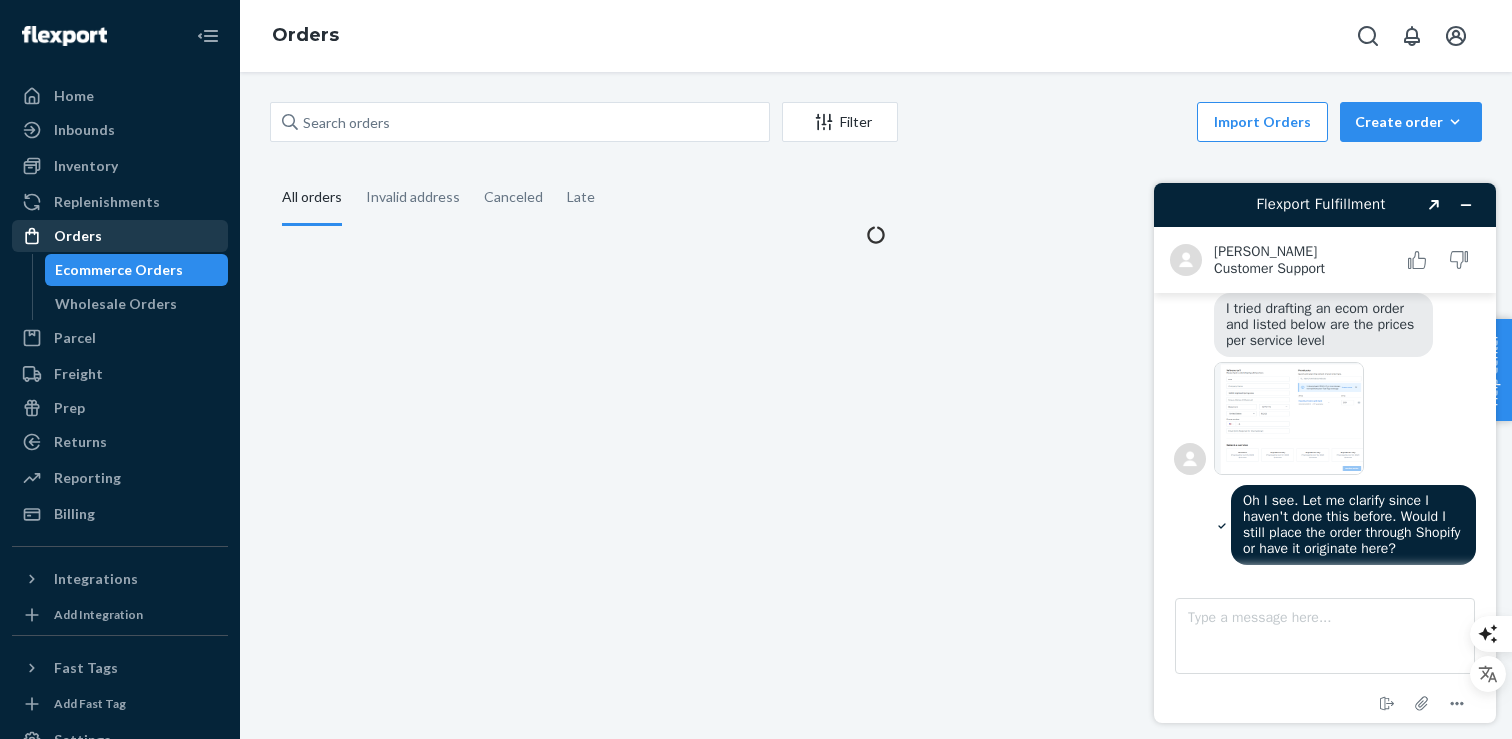 scroll, scrollTop: 0, scrollLeft: 0, axis: both 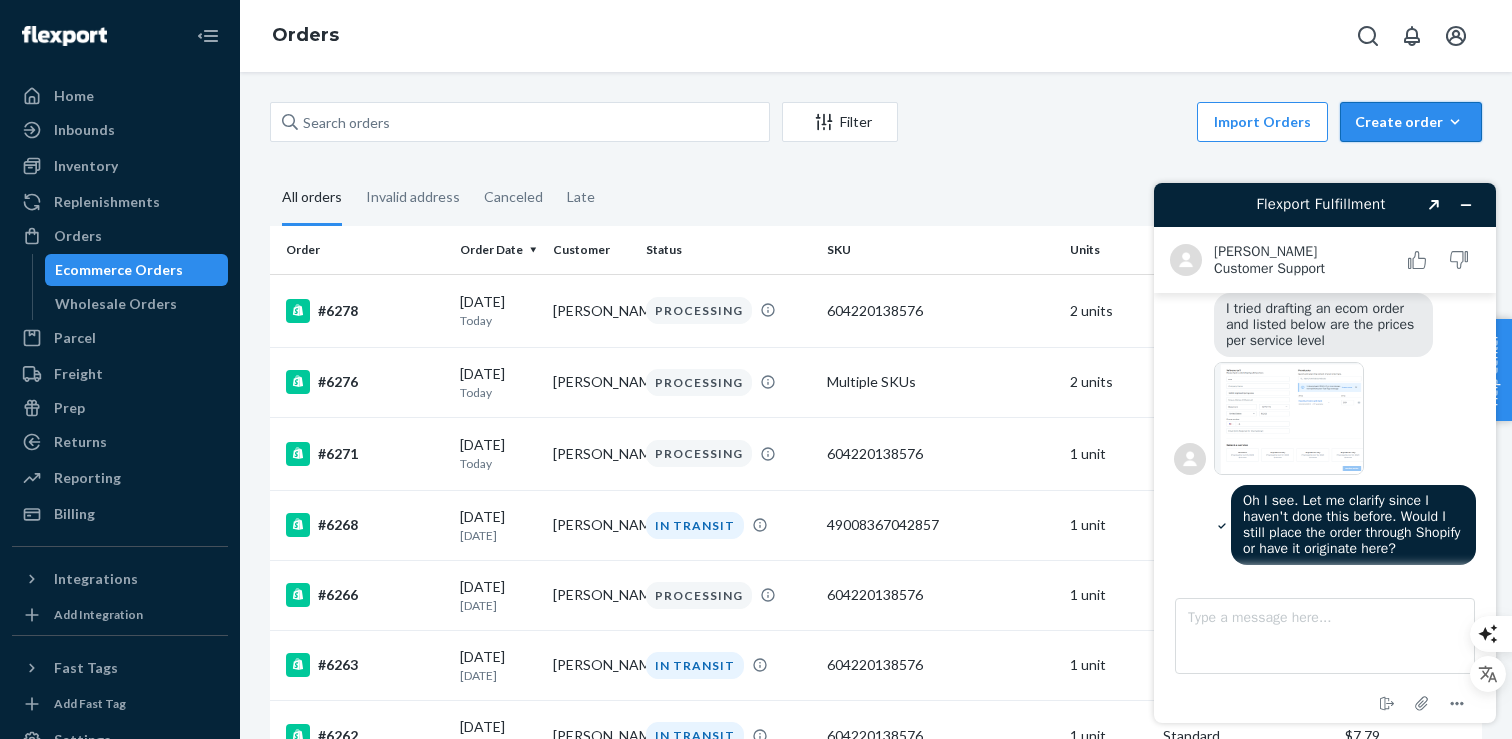 click on "Create order" at bounding box center (1411, 122) 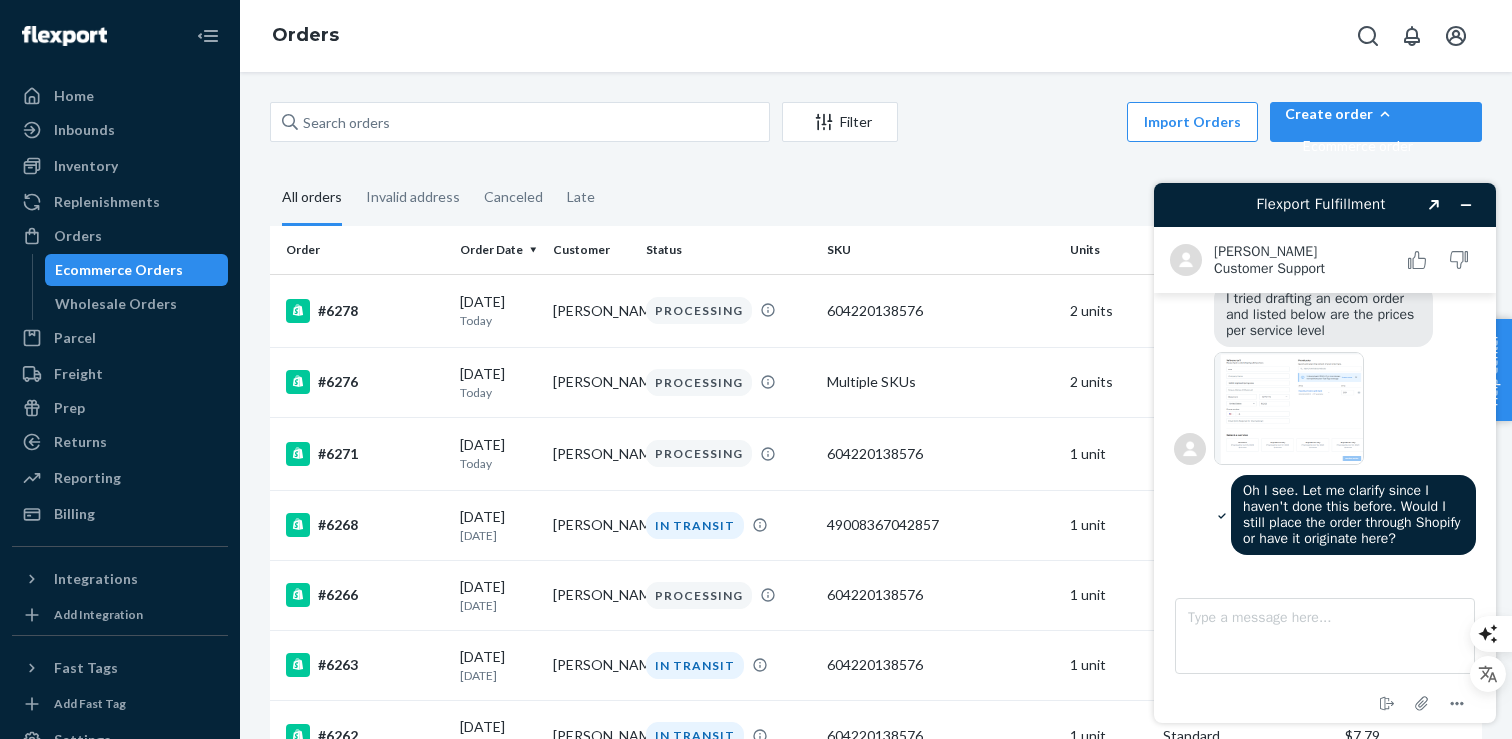 click on "Flexport Fulfillment Created with Sketch. [PERSON_NAME] Customer Support Customer Support I have a customer that wants to make bulk order of 50 -100 of one product. How to I calculate the fulfillment costs so that I can add that to the customer estimate? Chat started [PERSON_NAME] joined the chat [PERSON_NAME] Thank you for reaching out to Flexport Support. [PERSON_NAME] here. Hi [PERSON_NAME] [PERSON_NAME] Hello [PERSON_NAME]. Would you like to place an ecommerce order or like a wholesale? This is kind of wholesale as I am going to charge them a bulk rate - but I'm not shipping LTL. So I guess it would be an ecommerce order. This is my first time doing this [PERSON_NAME] What SKU will this be? 604220138576 [PERSON_NAME] Checking on this. One moment please. ok [PERSON_NAME] I tried drafting an ecom order and listed below are the prices per service level Oh I see. Let me clarify since I haven't done this before. Would I still place the order through Shopify or have it originate here? [PERSON_NAME] is typing Type a message here... End chat Attach file" at bounding box center (1325, 453) 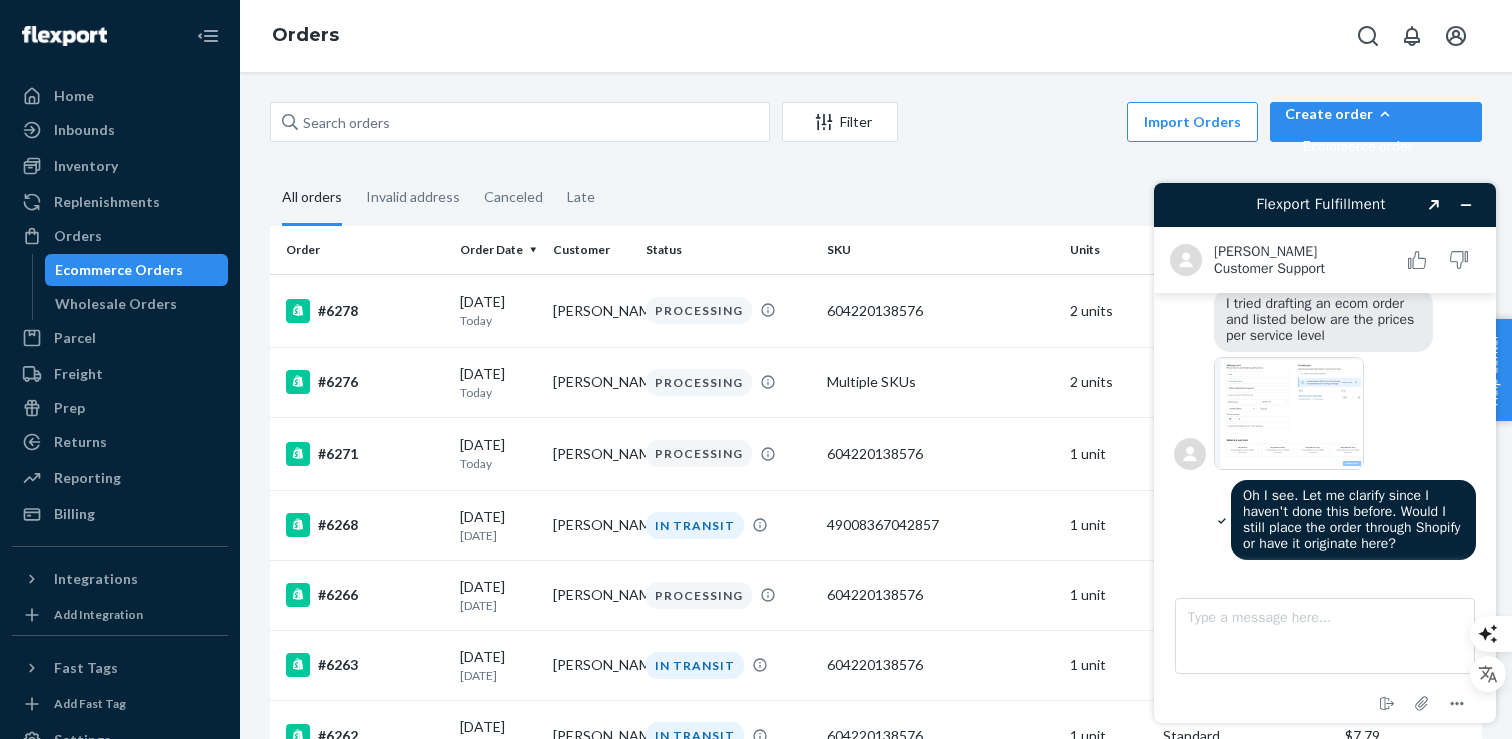 click on "Flexport Fulfillment Created with Sketch. [PERSON_NAME] Customer Support Customer Support I have a customer that wants to make bulk order of 50 -100 of one product. How to I calculate the fulfillment costs so that I can add that to the customer estimate? Chat started [PERSON_NAME] joined the chat [PERSON_NAME] Thank you for reaching out to Flexport Support. [PERSON_NAME] here. Hi [PERSON_NAME] [PERSON_NAME] Hello [PERSON_NAME]. Would you like to place an ecommerce order or like a wholesale? This is kind of wholesale as I am going to charge them a bulk rate - but I'm not shipping LTL. So I guess it would be an ecommerce order. This is my first time doing this [PERSON_NAME] What SKU will this be? 604220138576 [PERSON_NAME] Checking on this. One moment please. ok [PERSON_NAME] I tried drafting an ecom order and listed below are the prices per service level Oh I see. Let me clarify since I haven't done this before. Would I still place the order through Shopify or have it originate here? [PERSON_NAME] is typing Type a message here... End chat Attach file" at bounding box center (1325, 453) 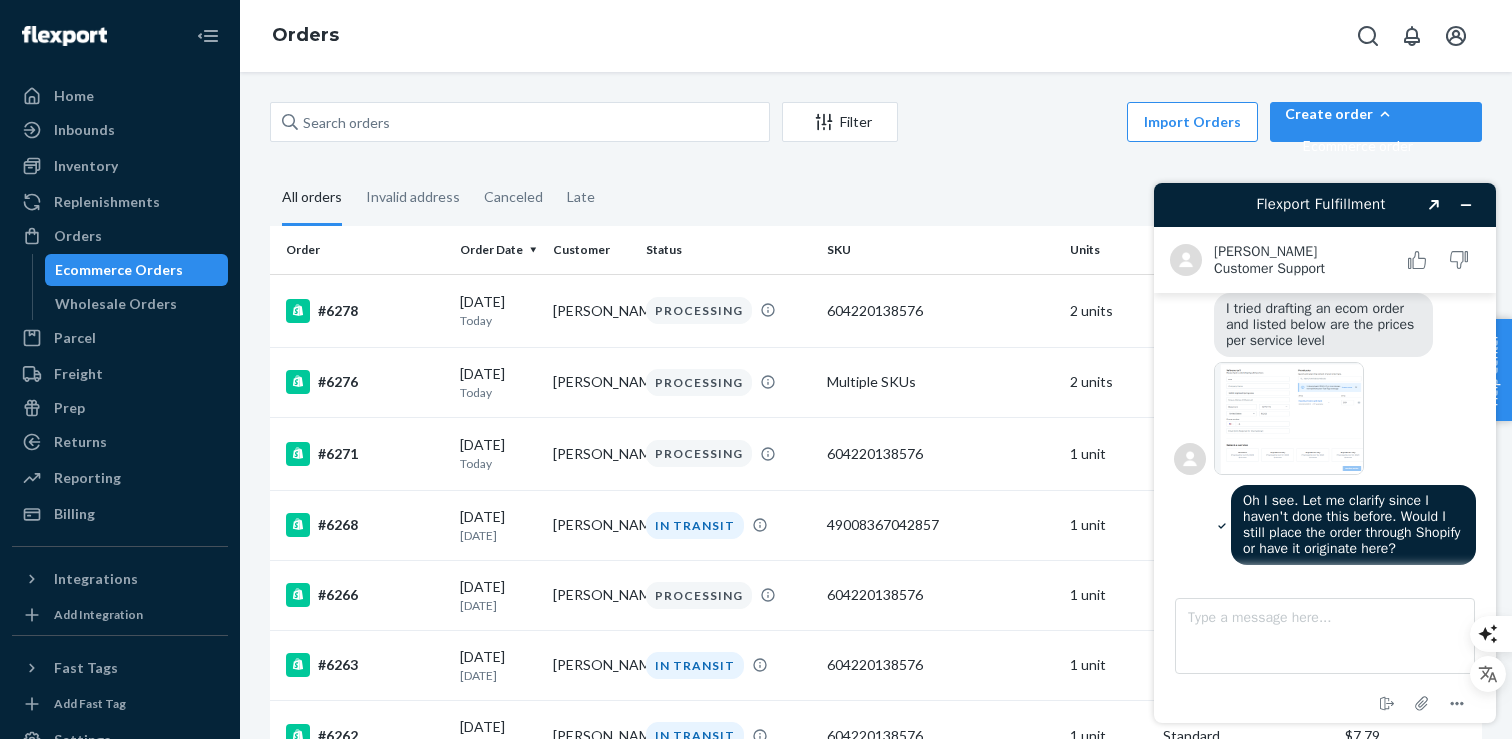 scroll, scrollTop: 809, scrollLeft: 0, axis: vertical 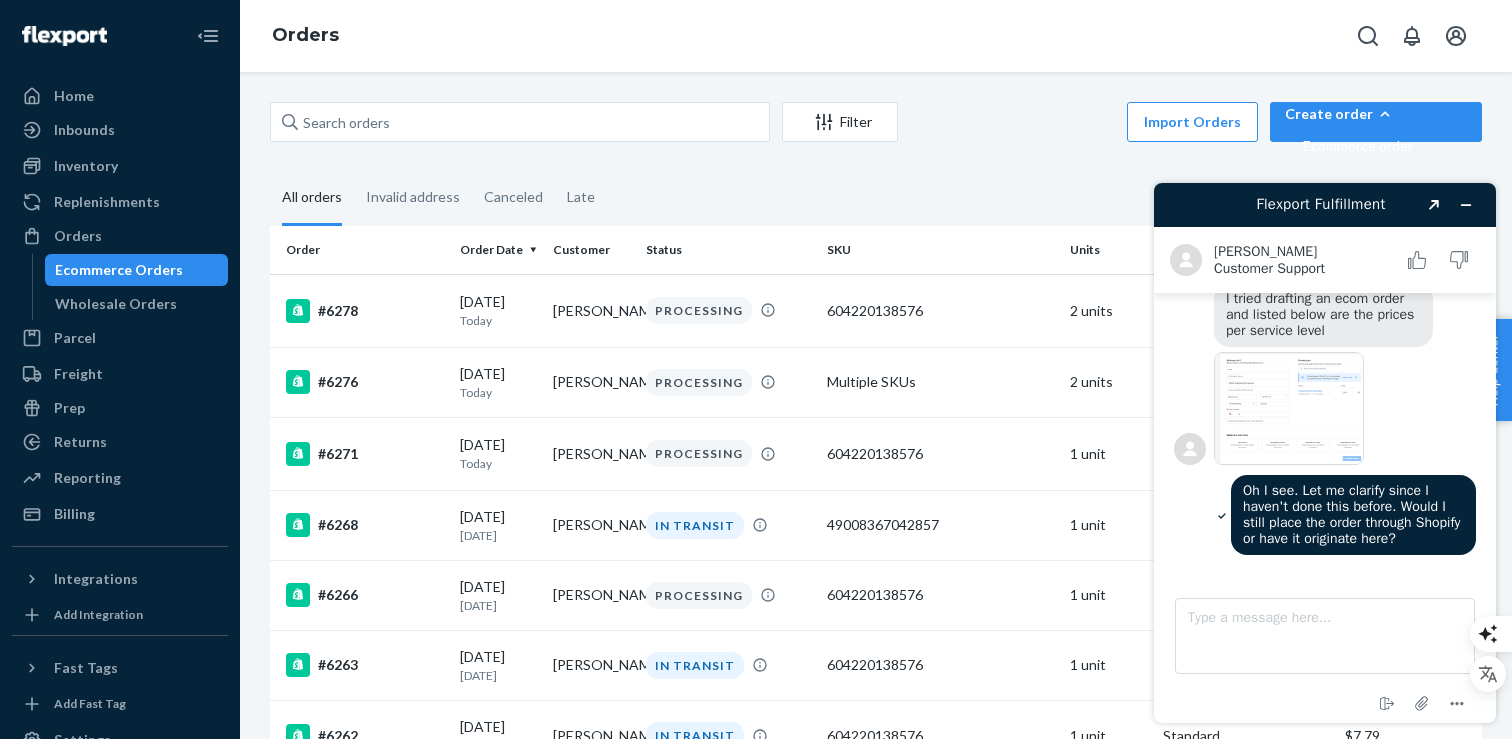 click on "Flexport Fulfillment Created with Sketch. [PERSON_NAME] Customer Support Customer Support I have a customer that wants to make bulk order of 50 -100 of one product. How to I calculate the fulfillment costs so that I can add that to the customer estimate? Chat started [PERSON_NAME] joined the chat [PERSON_NAME] Thank you for reaching out to Flexport Support. [PERSON_NAME] here. Hi [PERSON_NAME] [PERSON_NAME] Hello [PERSON_NAME]. Would you like to place an ecommerce order or like a wholesale? This is kind of wholesale as I am going to charge them a bulk rate - but I'm not shipping LTL. So I guess it would be an ecommerce order. This is my first time doing this [PERSON_NAME] What SKU will this be? 604220138576 [PERSON_NAME] Checking on this. One moment please. ok [PERSON_NAME] I tried drafting an ecom order and listed below are the prices per service level Oh I see. Let me clarify since I haven't done this before. Would I still place the order through Shopify or have it originate here? [PERSON_NAME] is typing Type a message here... End chat Attach file" at bounding box center [1325, 453] 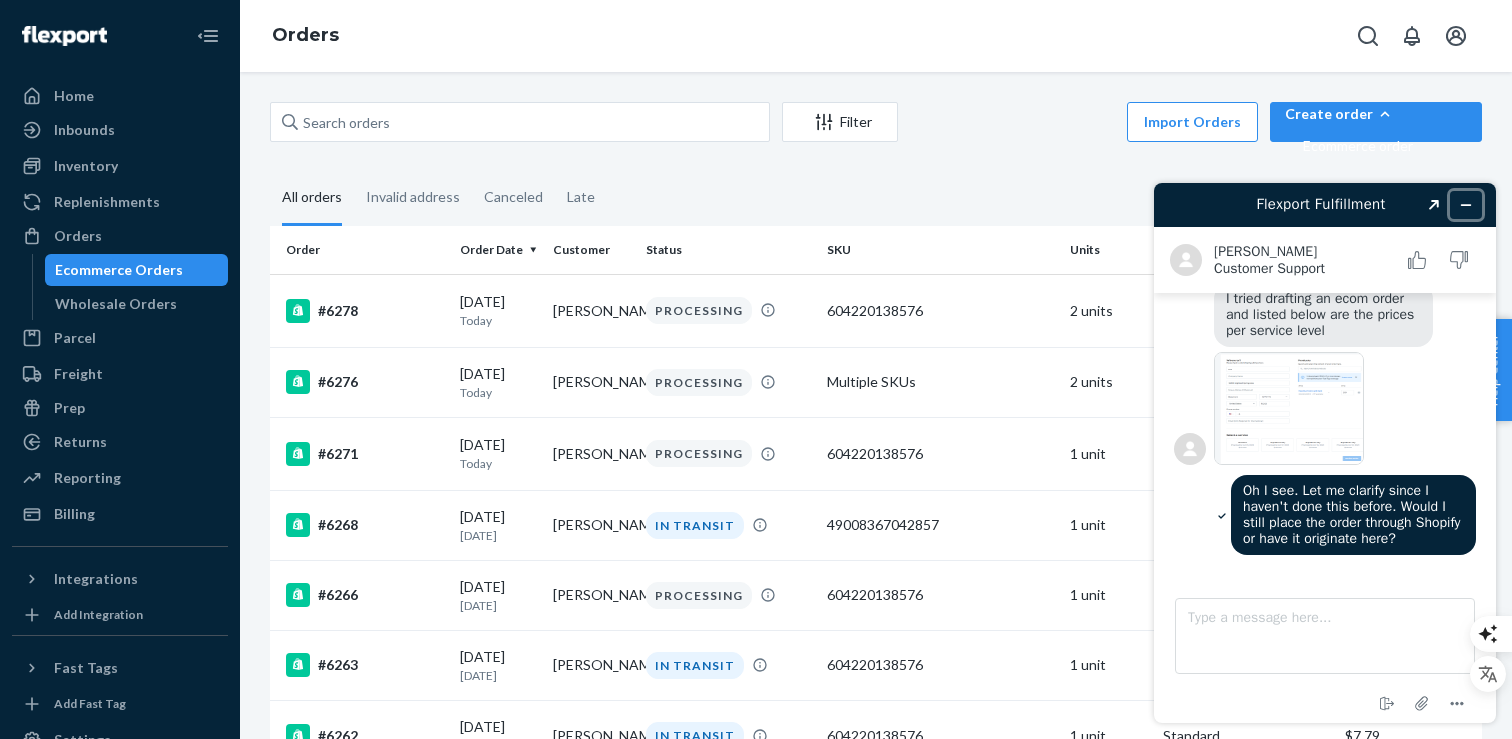 click 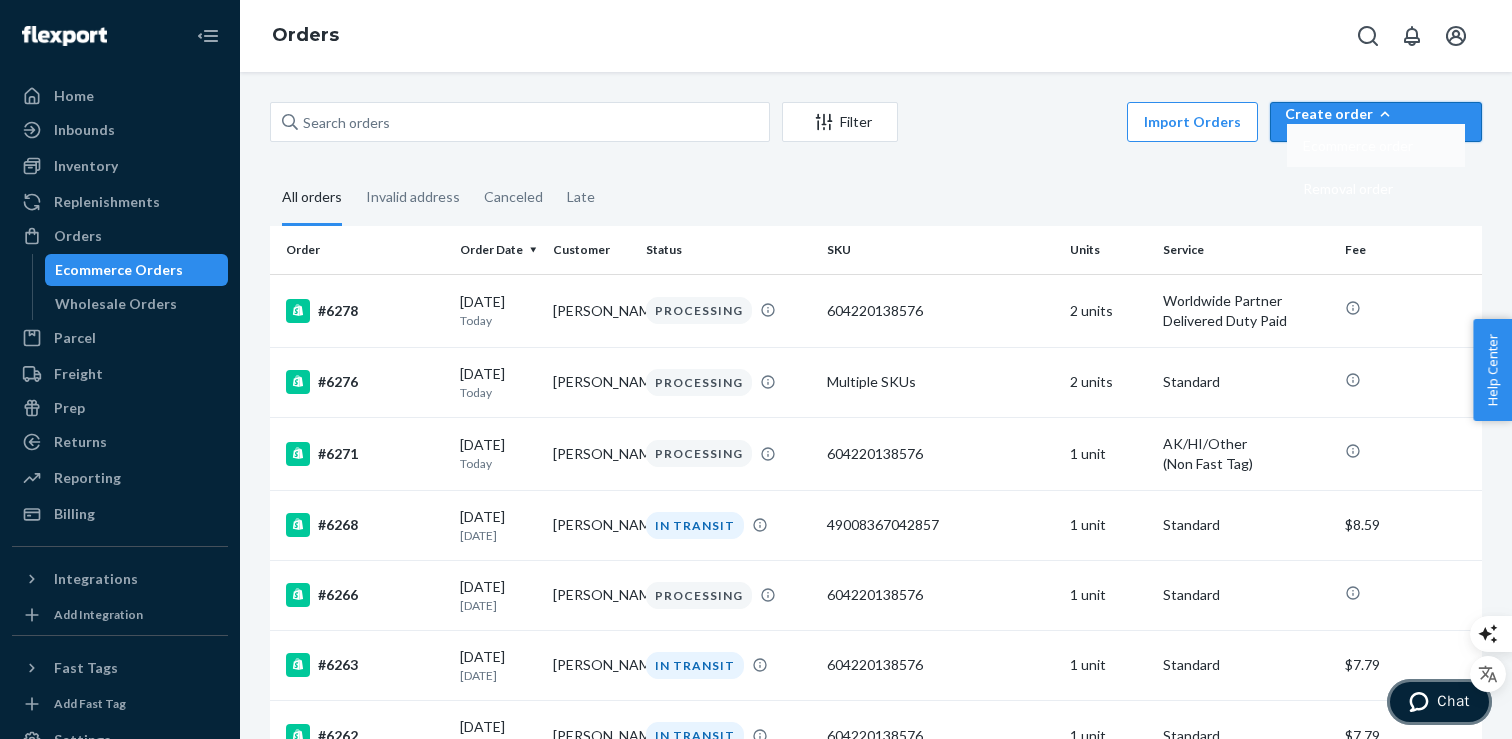 click on "Ecommerce order" at bounding box center (1358, 146) 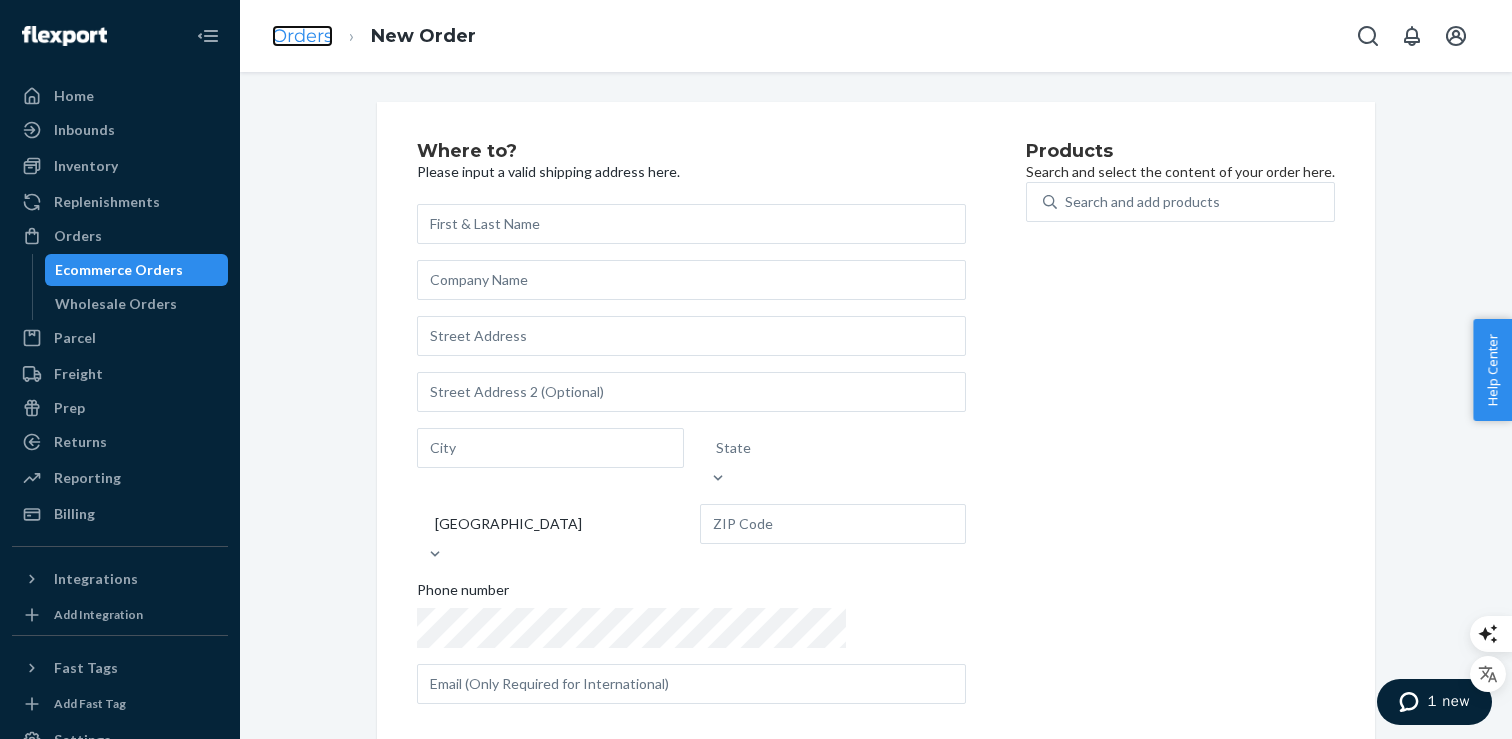 click on "Orders" at bounding box center [302, 36] 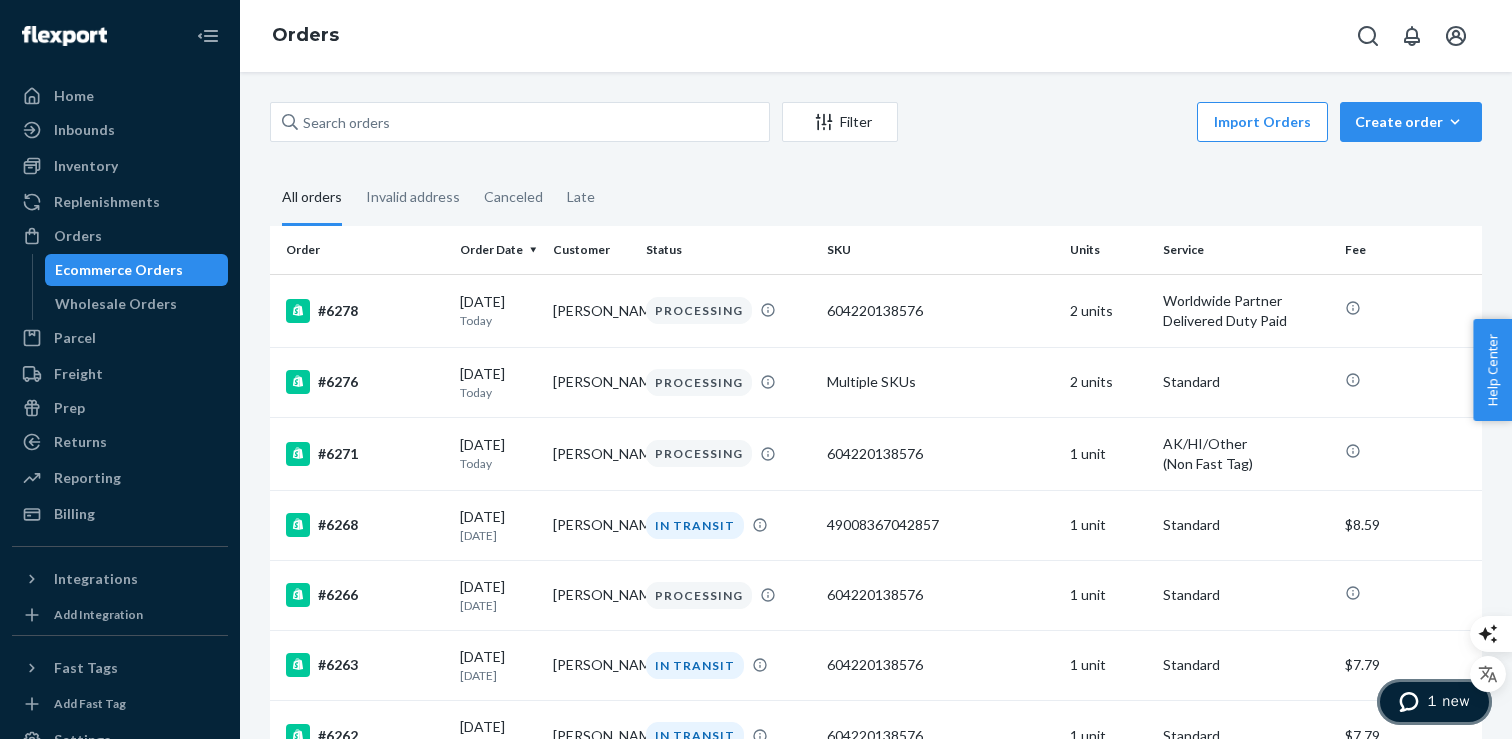 click on "1 new" at bounding box center [1448, 701] 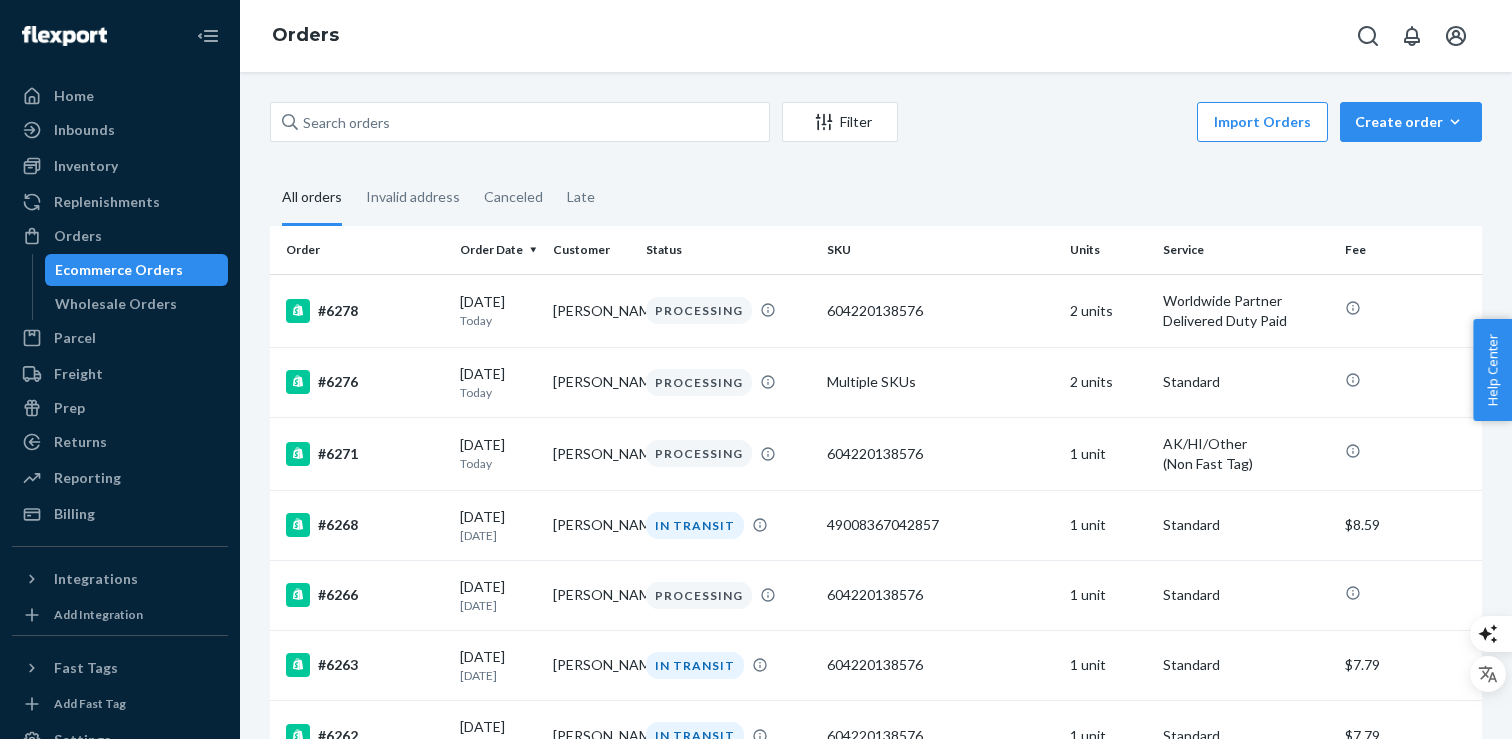 scroll, scrollTop: 0, scrollLeft: 0, axis: both 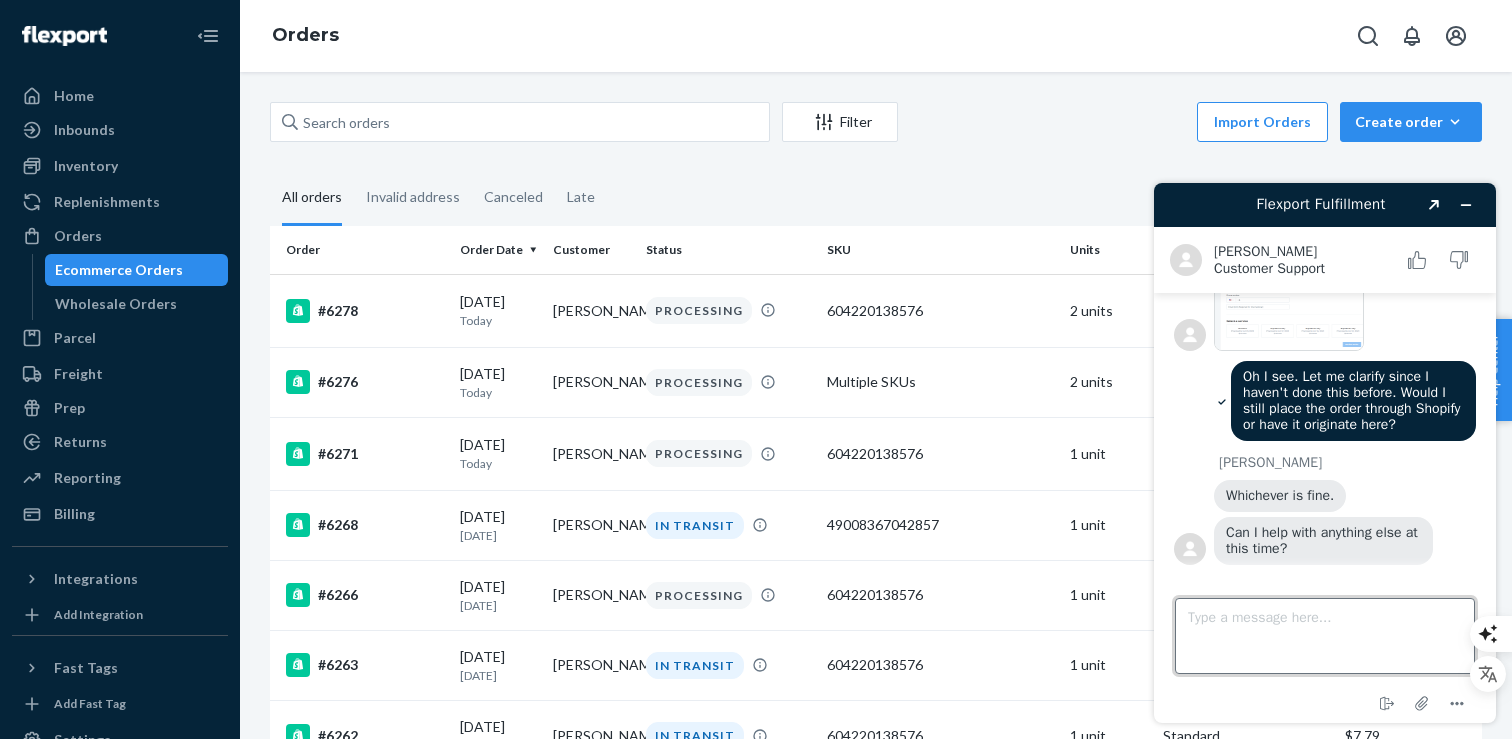 click on "Type a message here..." at bounding box center (1325, 636) 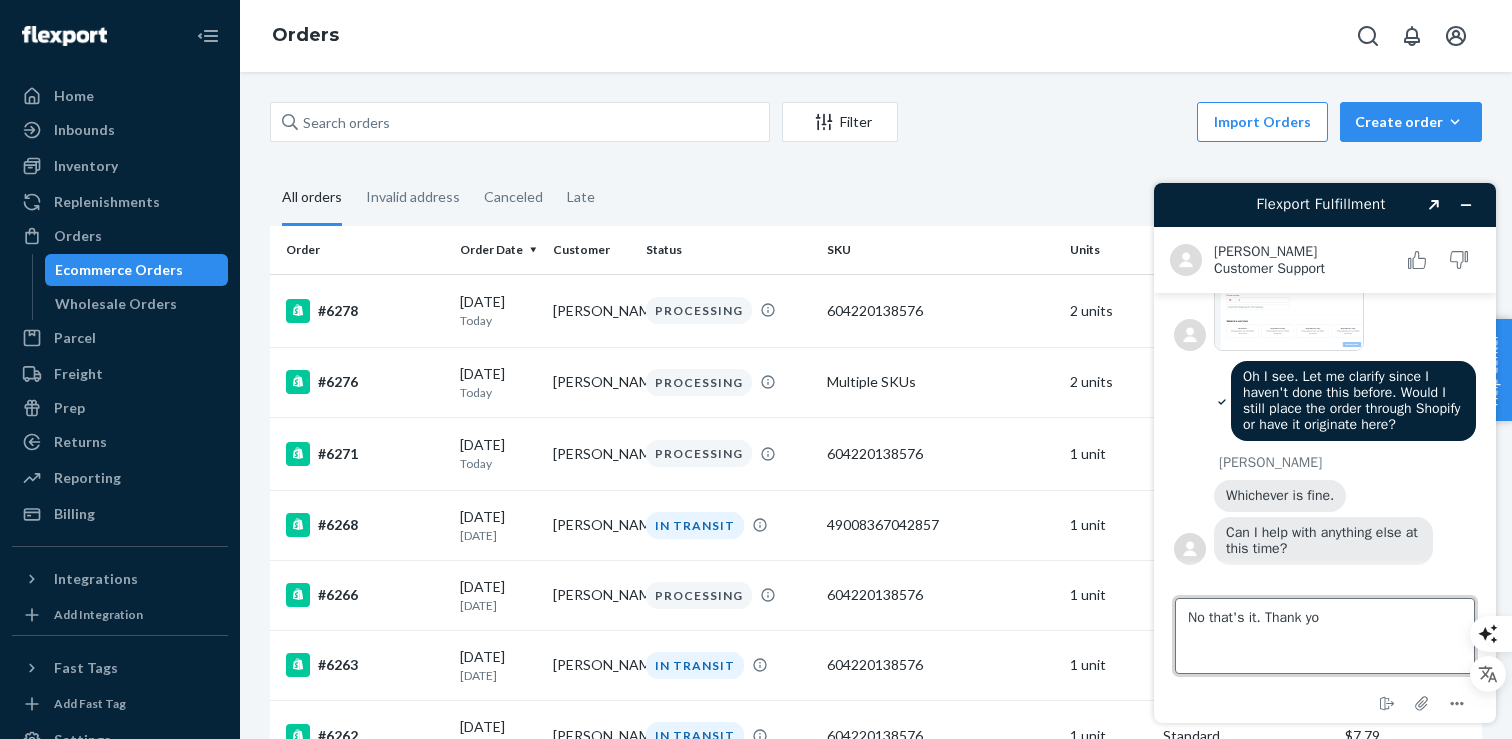 type on "No that's it. Thank you" 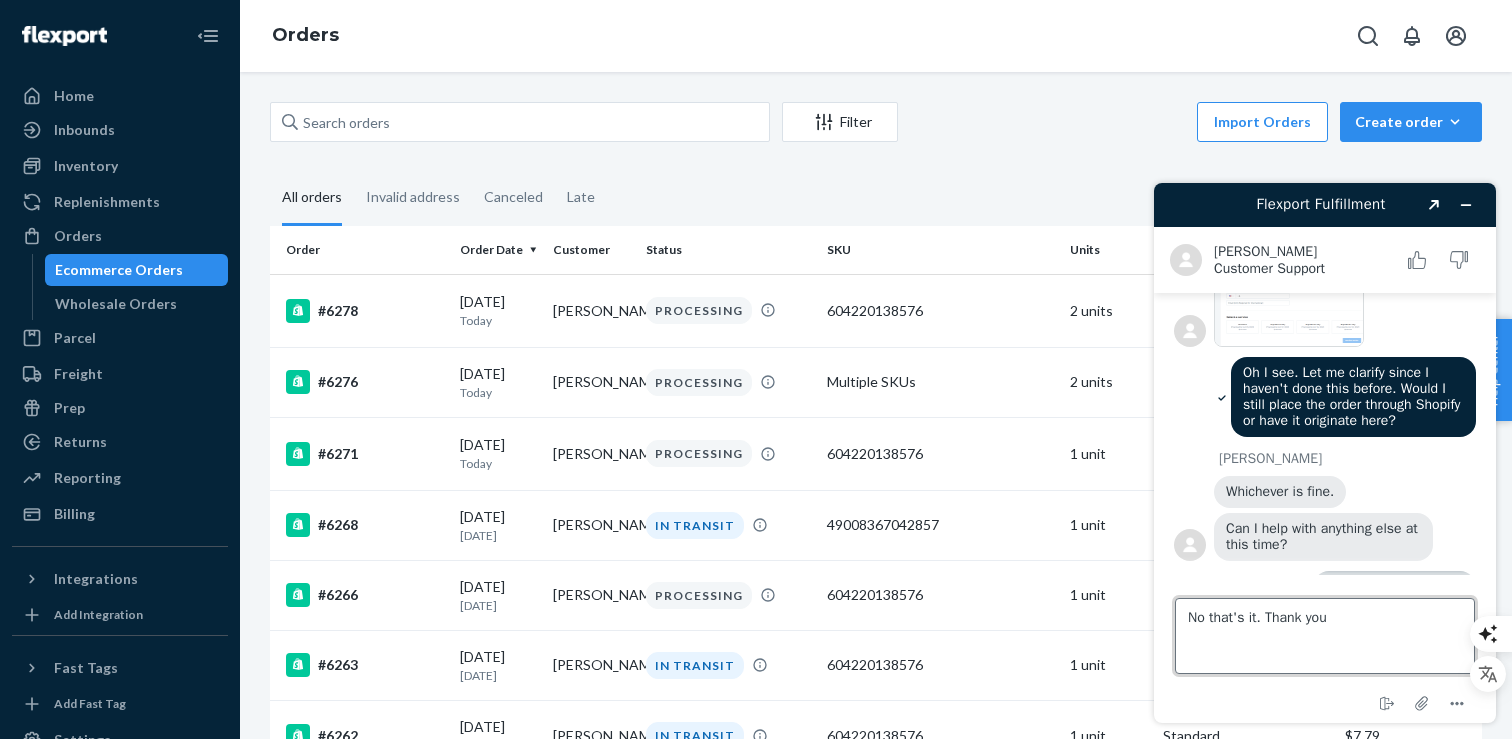 scroll, scrollTop: 969, scrollLeft: 0, axis: vertical 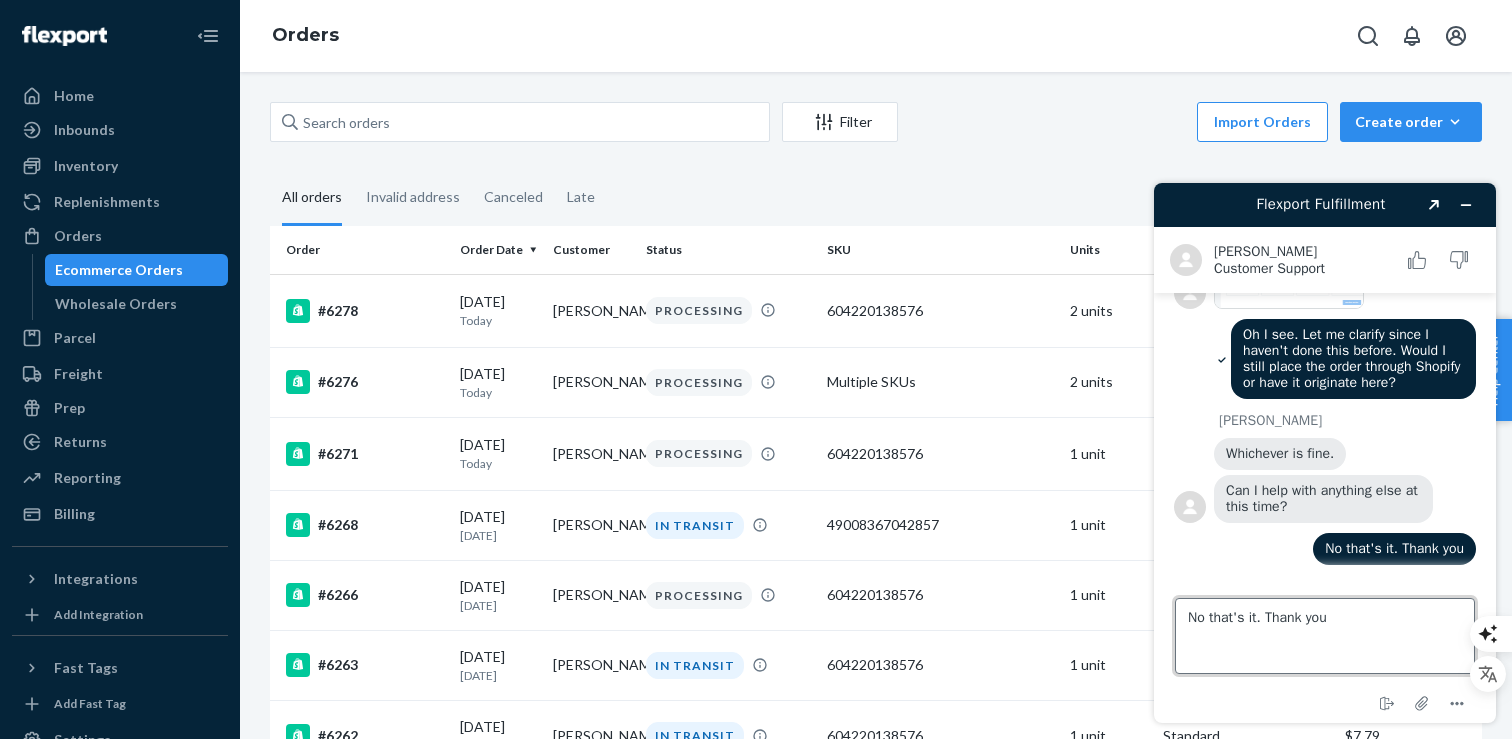 type 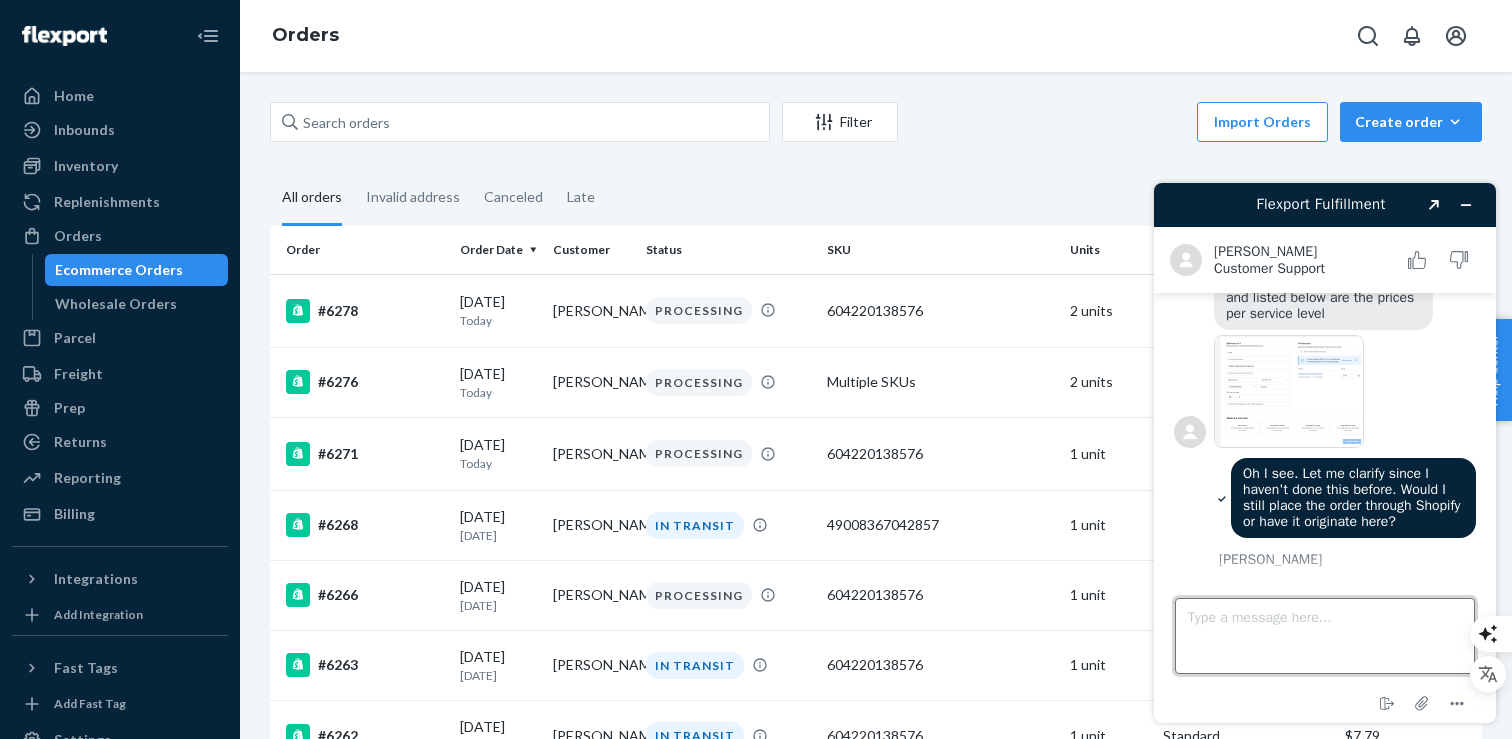 scroll, scrollTop: 820, scrollLeft: 0, axis: vertical 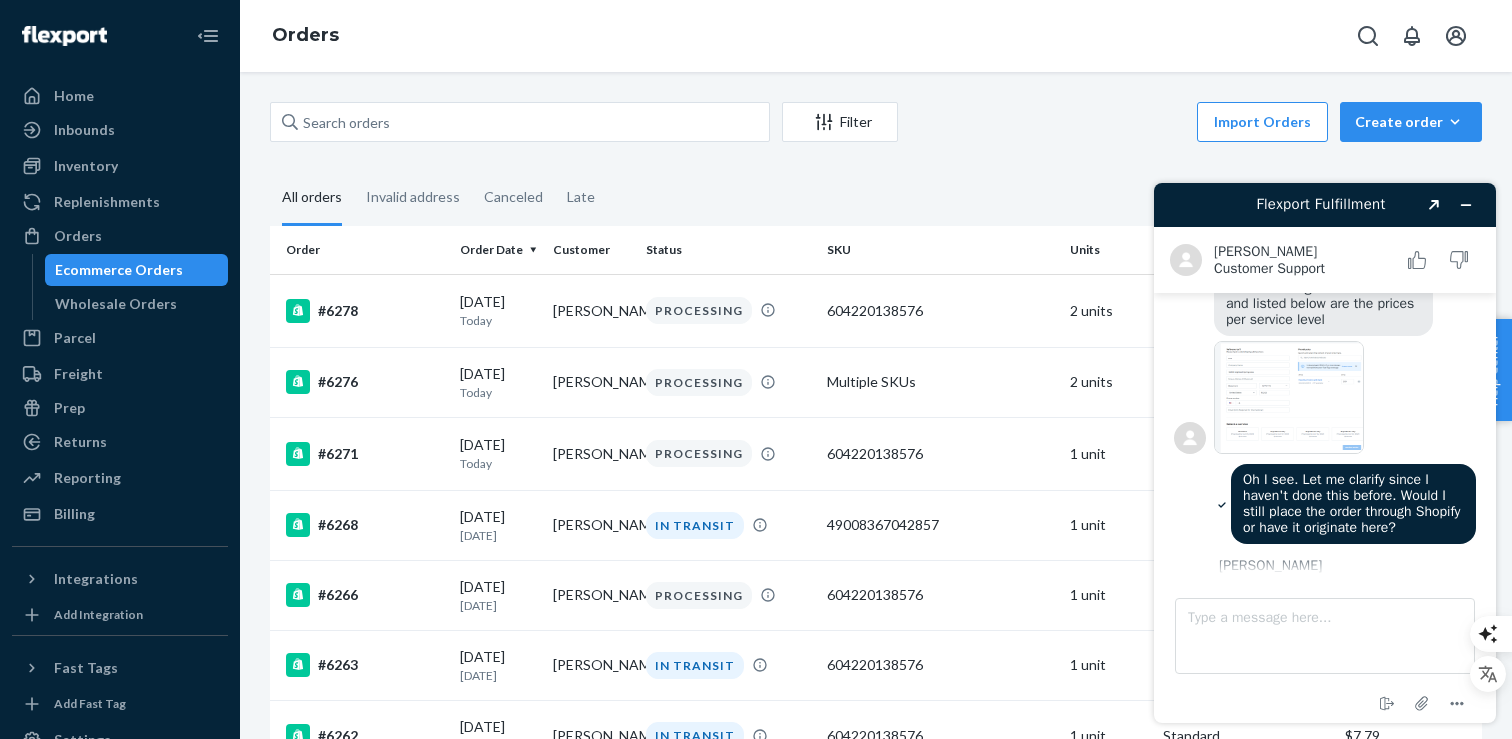 click at bounding box center [1289, 397] 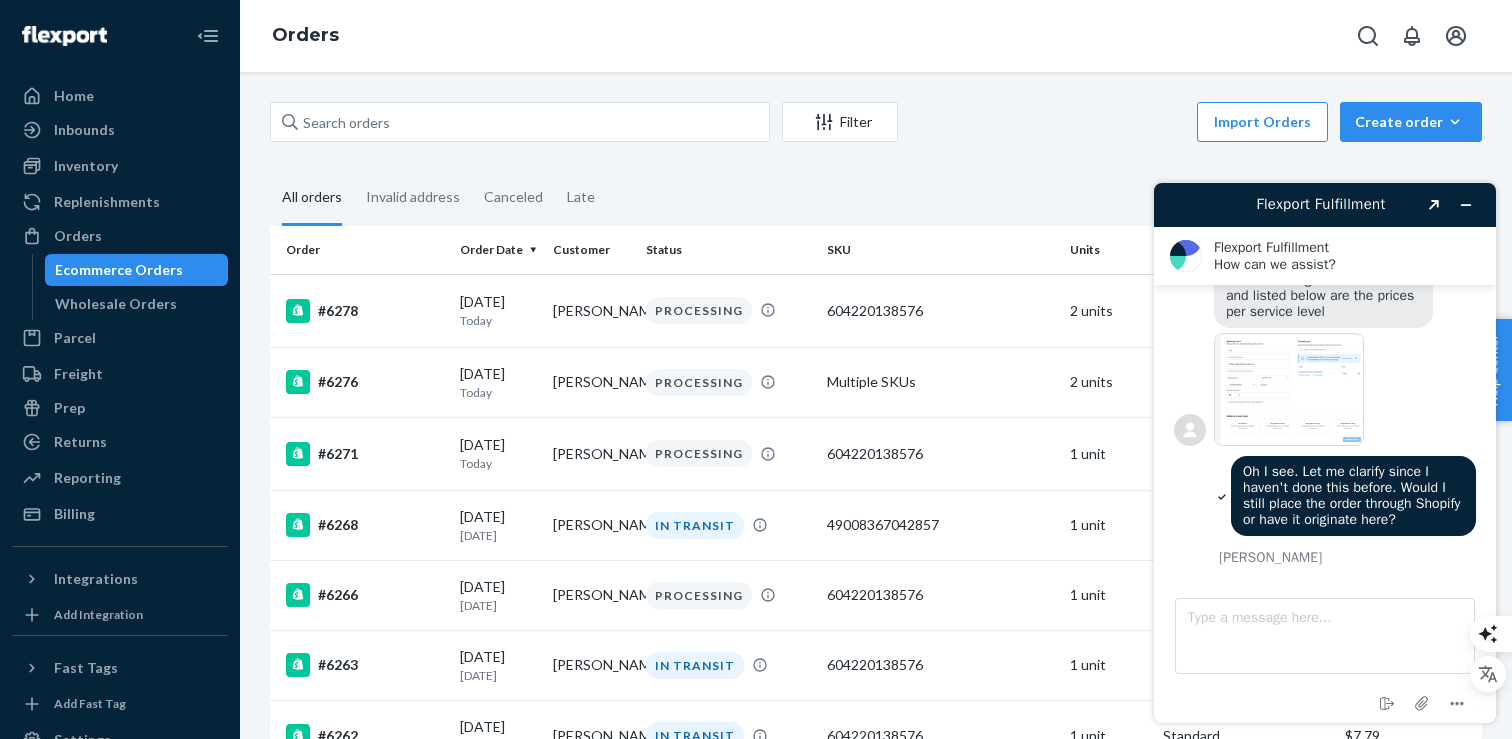 scroll, scrollTop: 1163, scrollLeft: 0, axis: vertical 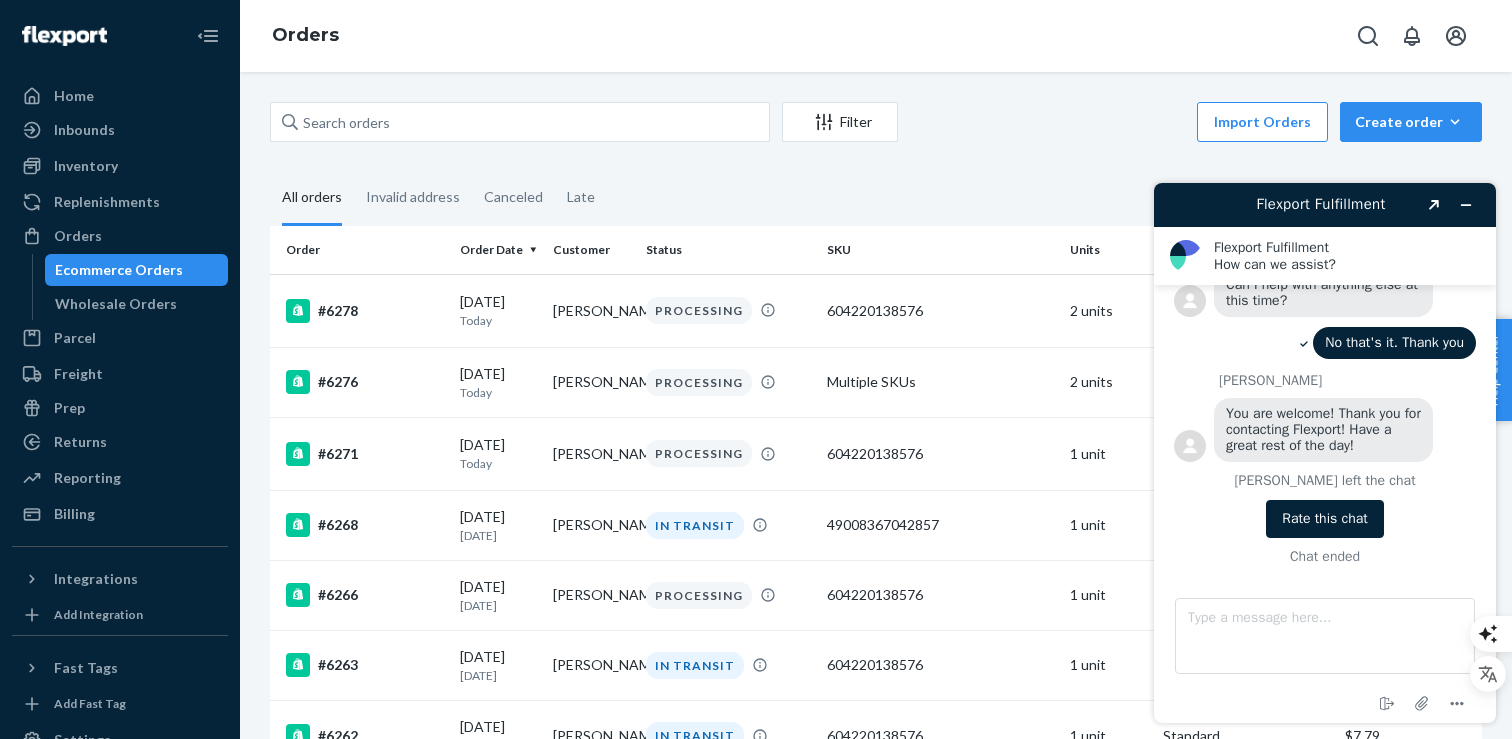 click on "Rate this chat" at bounding box center [1325, 519] 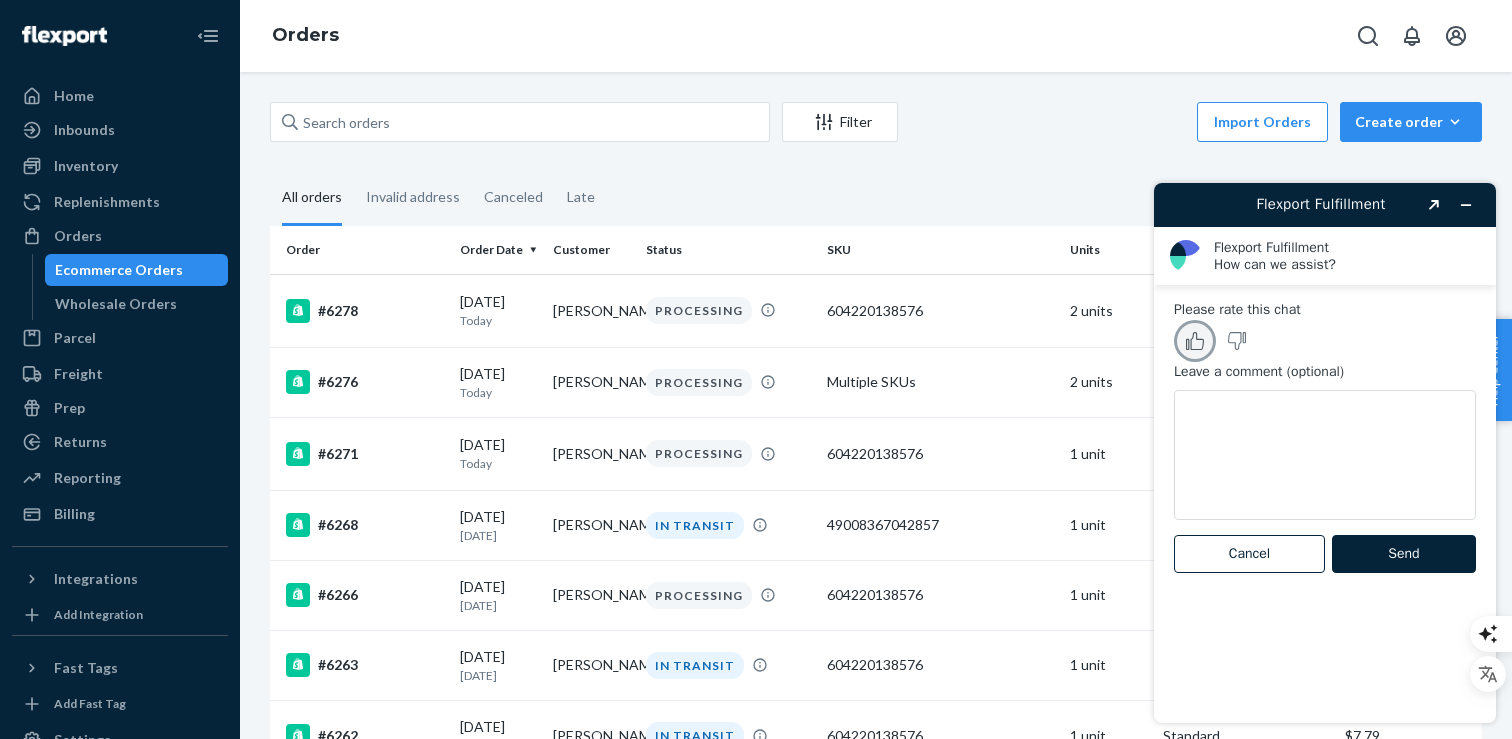 click 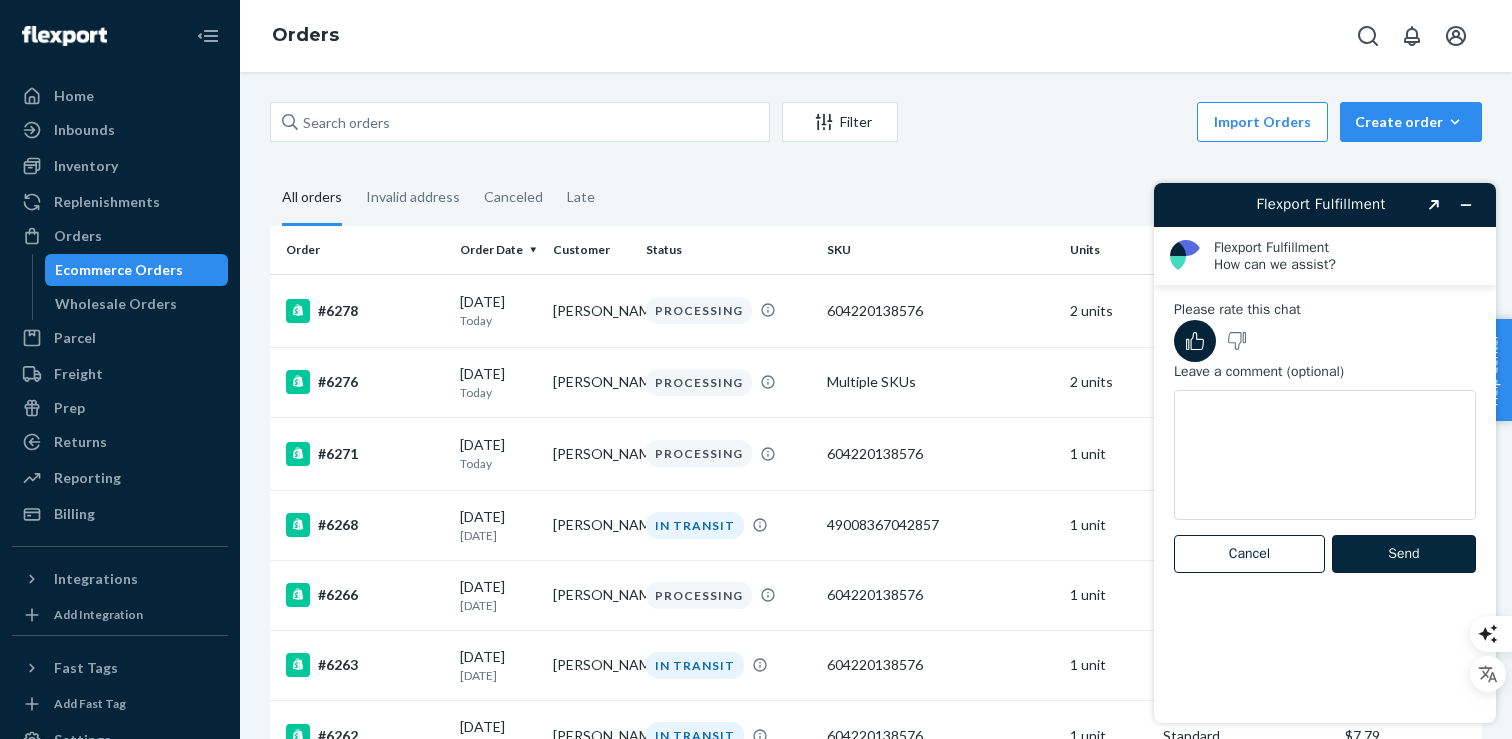 click on "Send" at bounding box center [1404, 554] 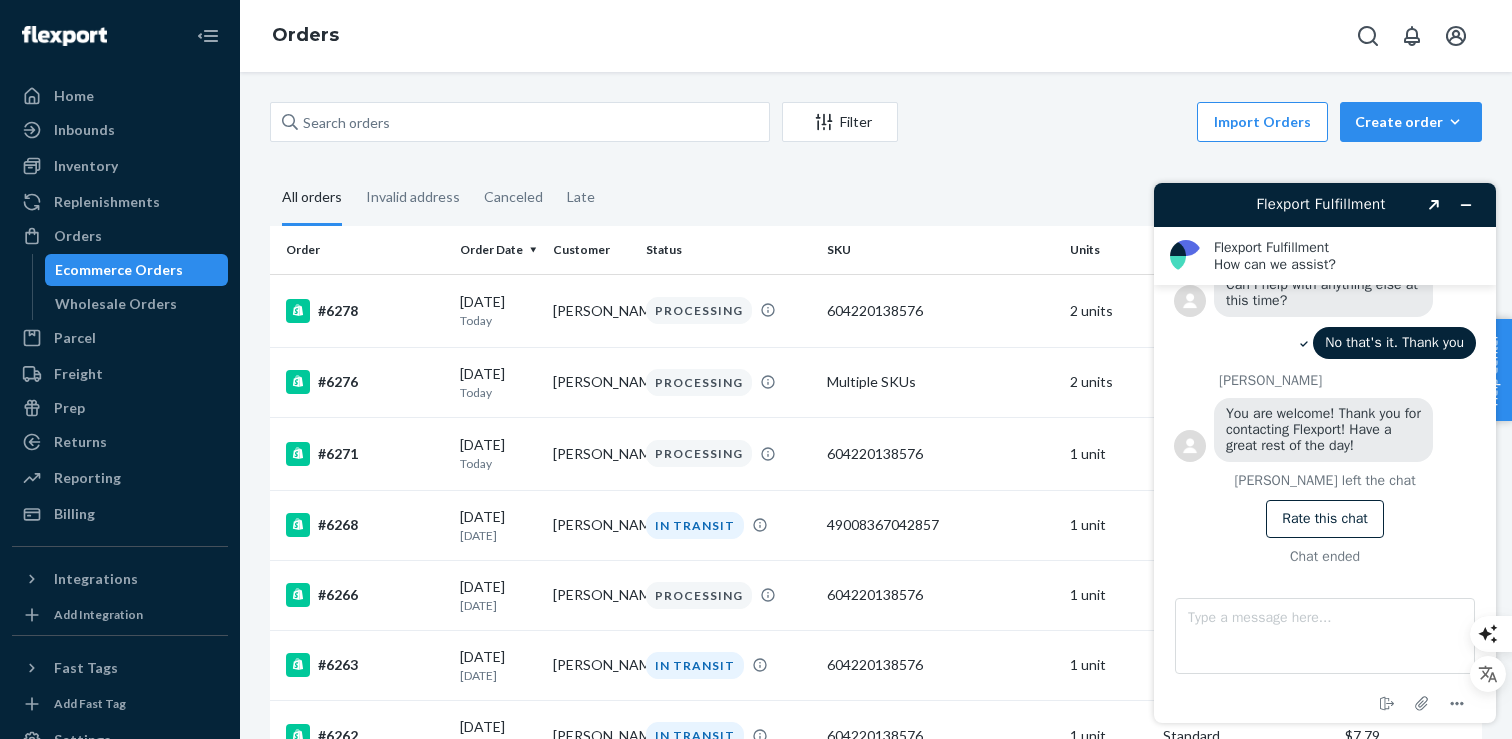 scroll, scrollTop: 1115, scrollLeft: 0, axis: vertical 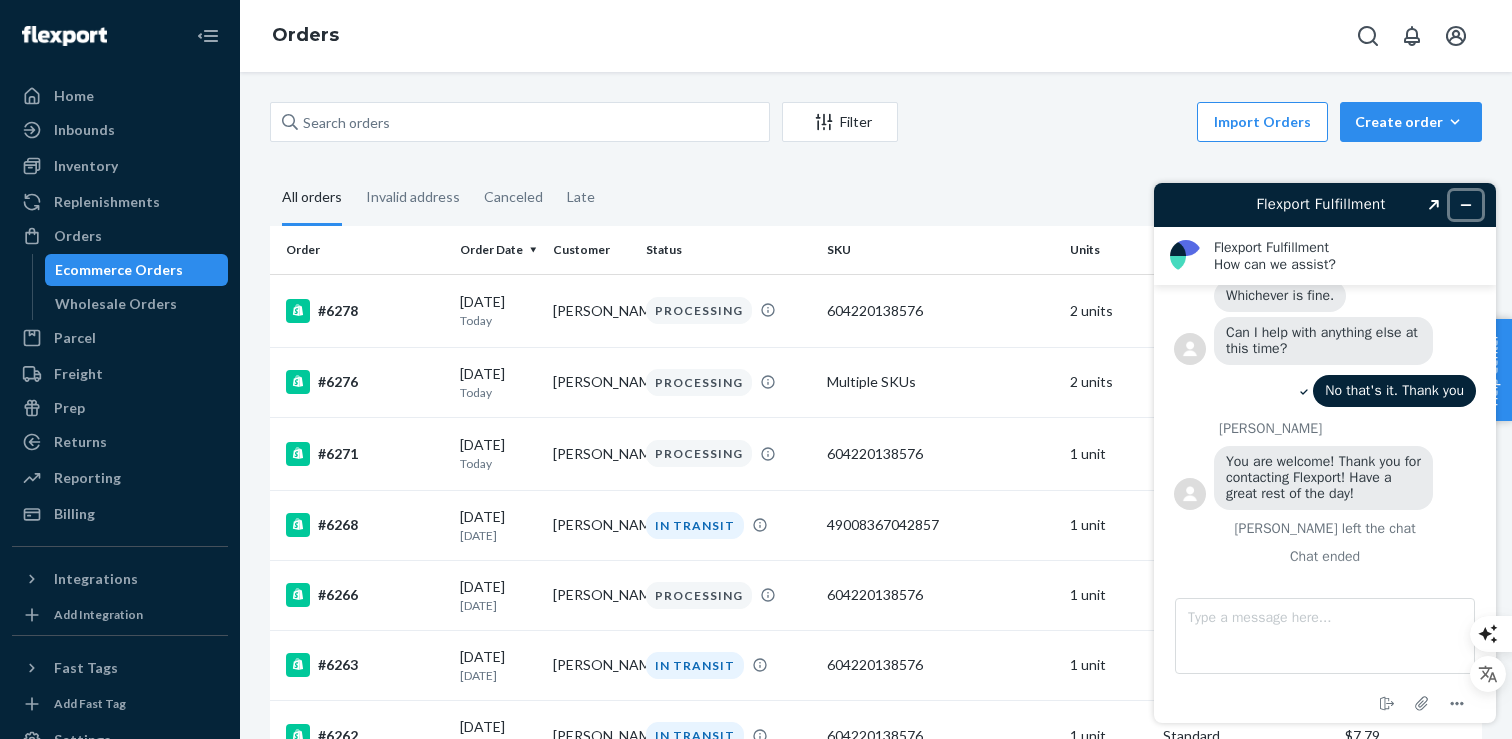 click 